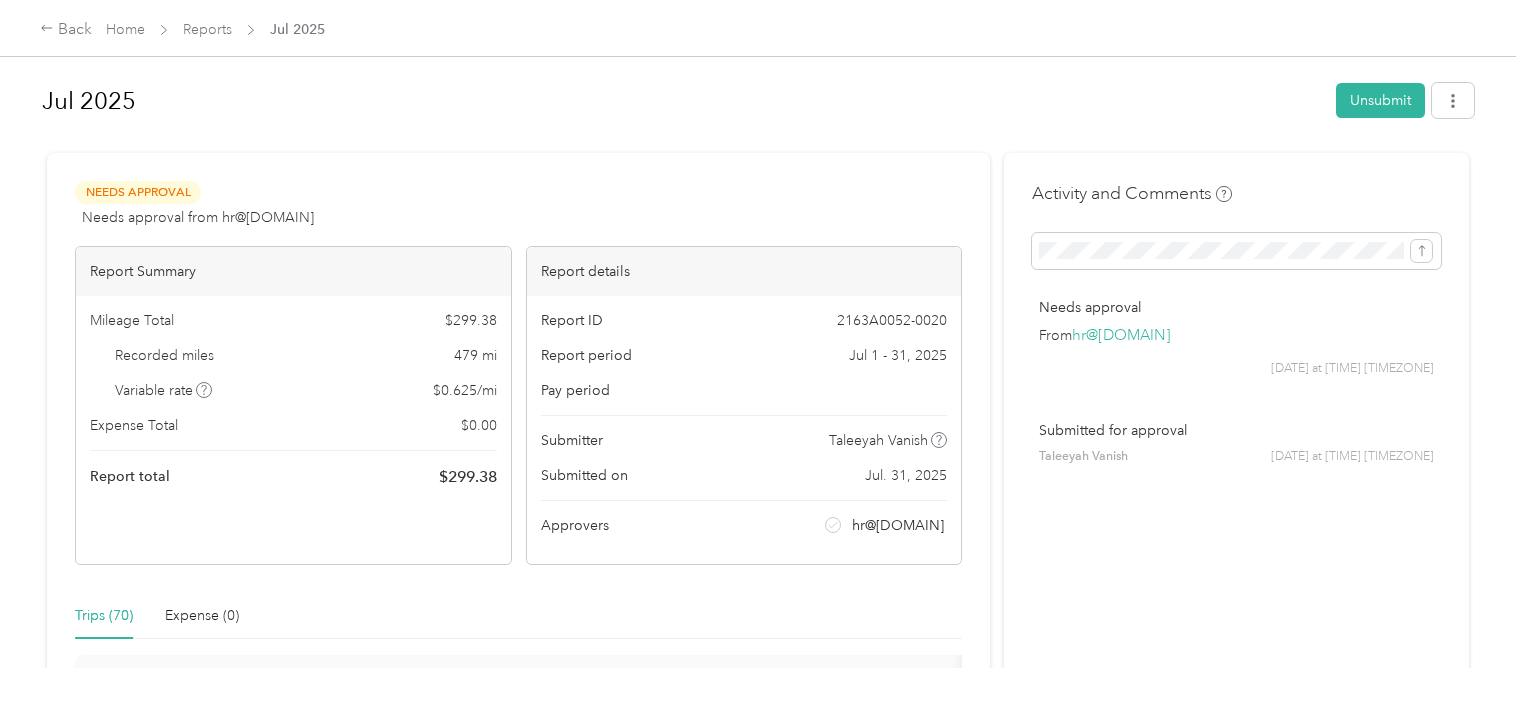 scroll, scrollTop: 0, scrollLeft: 0, axis: both 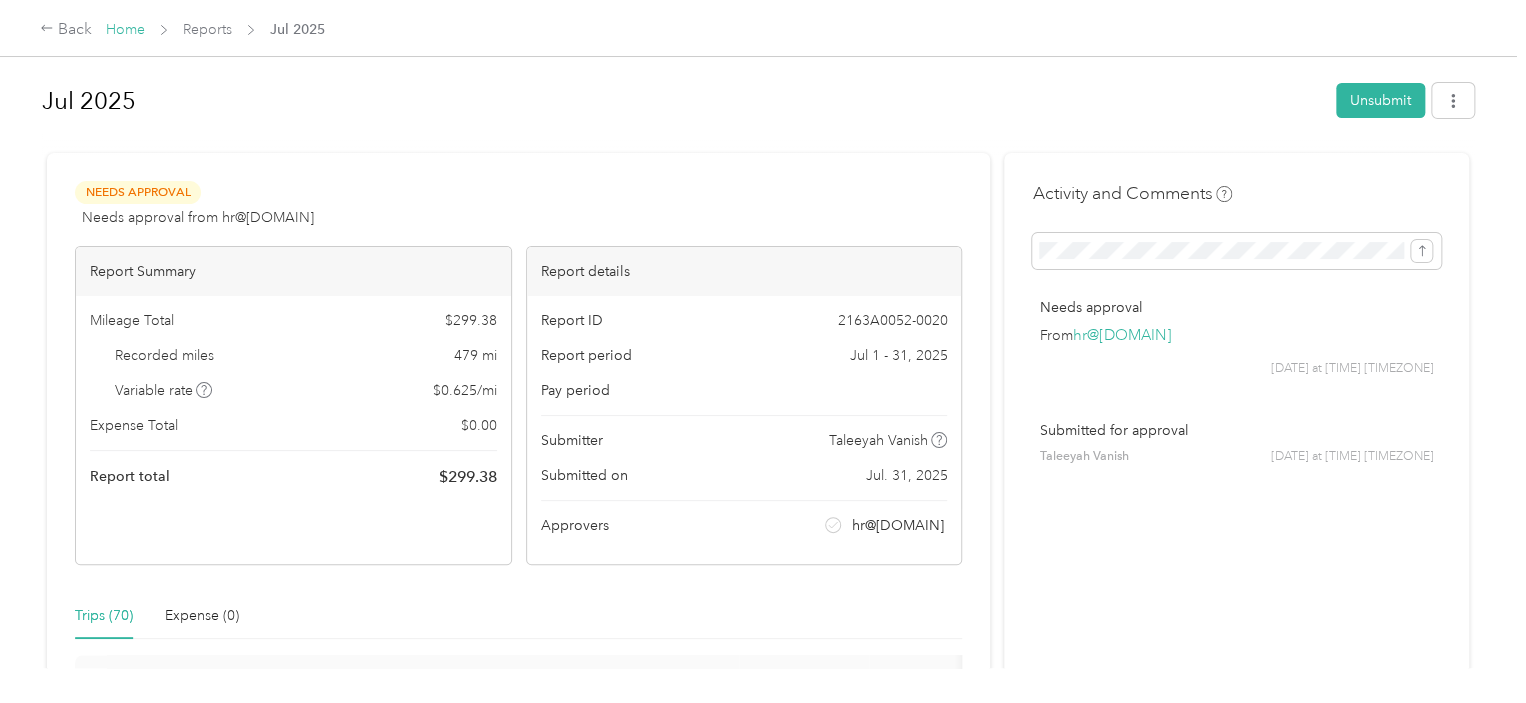 click on "Home" at bounding box center (125, 29) 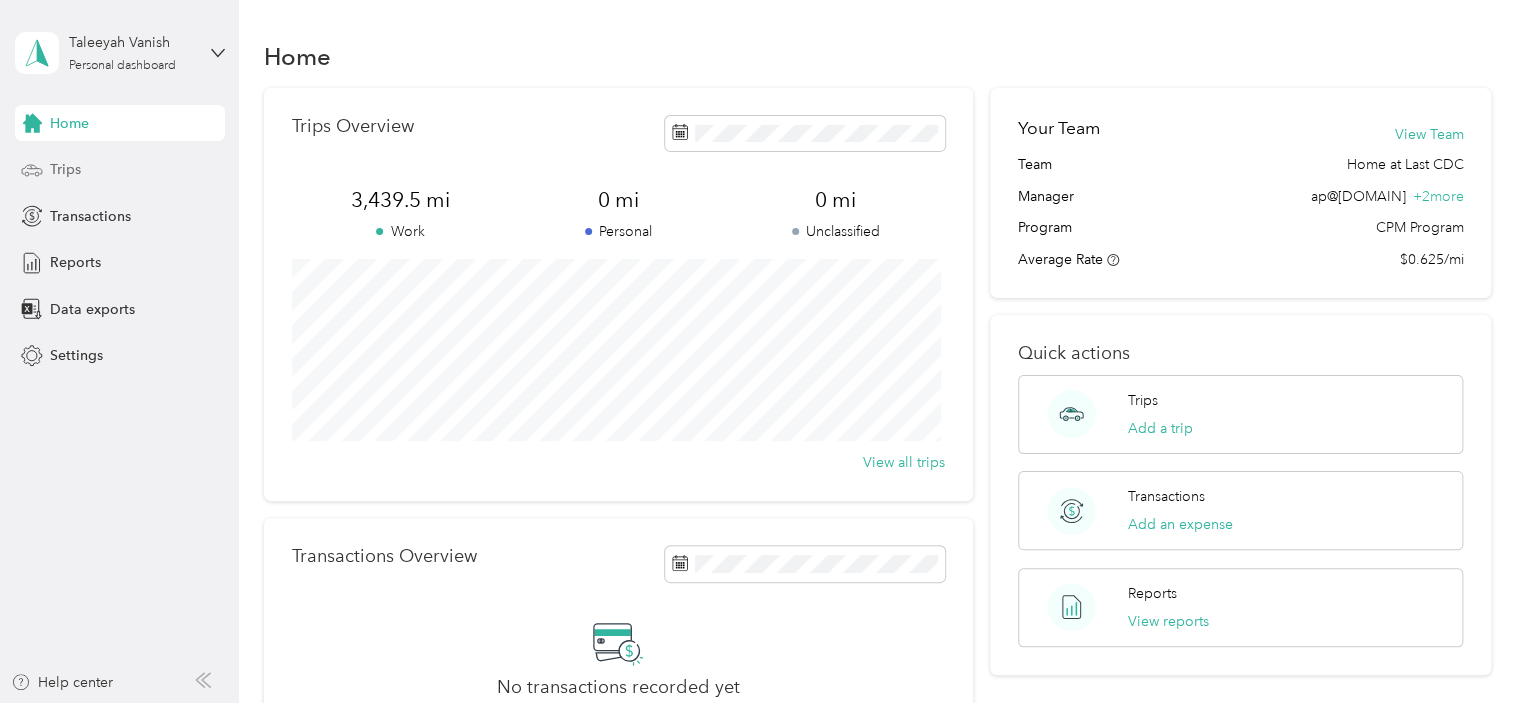 click on "Trips" at bounding box center (120, 170) 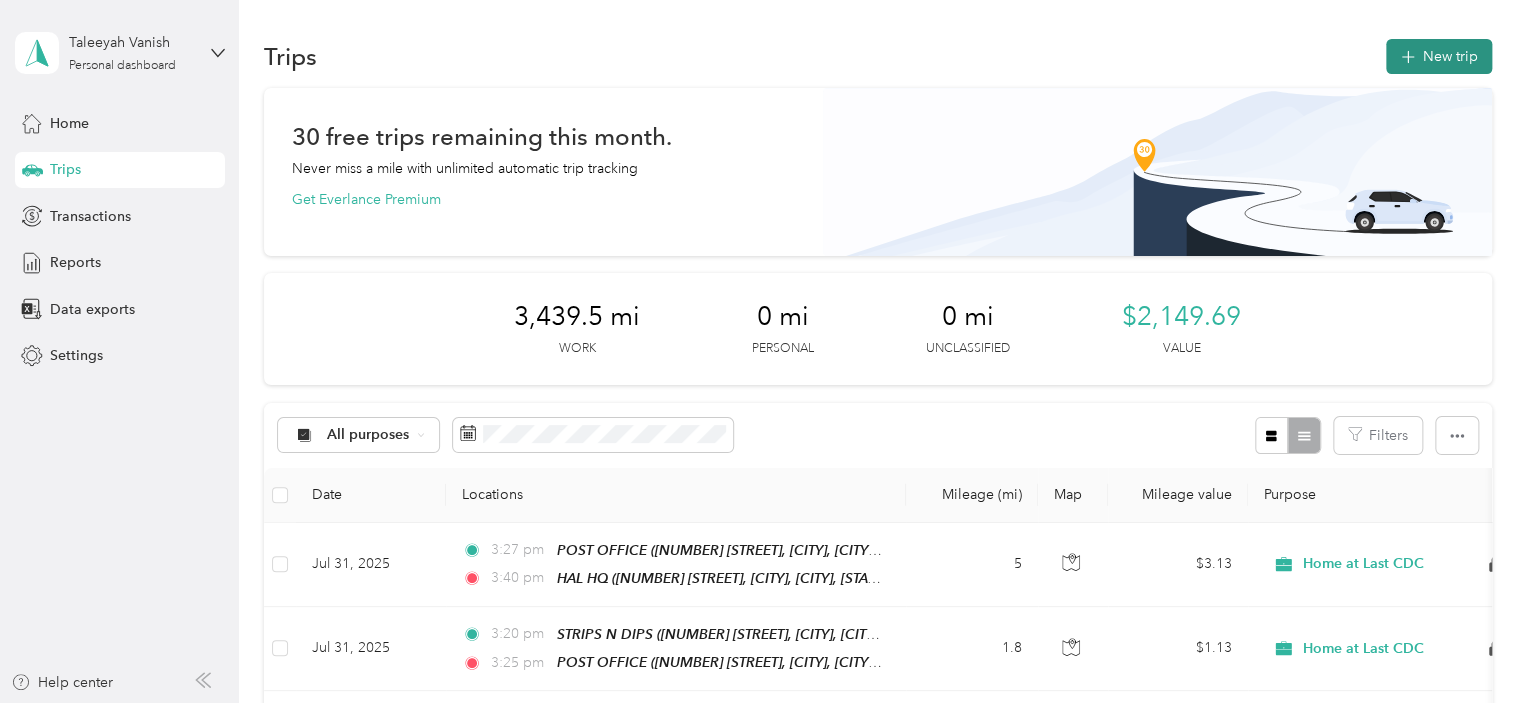 click on "New trip" at bounding box center [1439, 56] 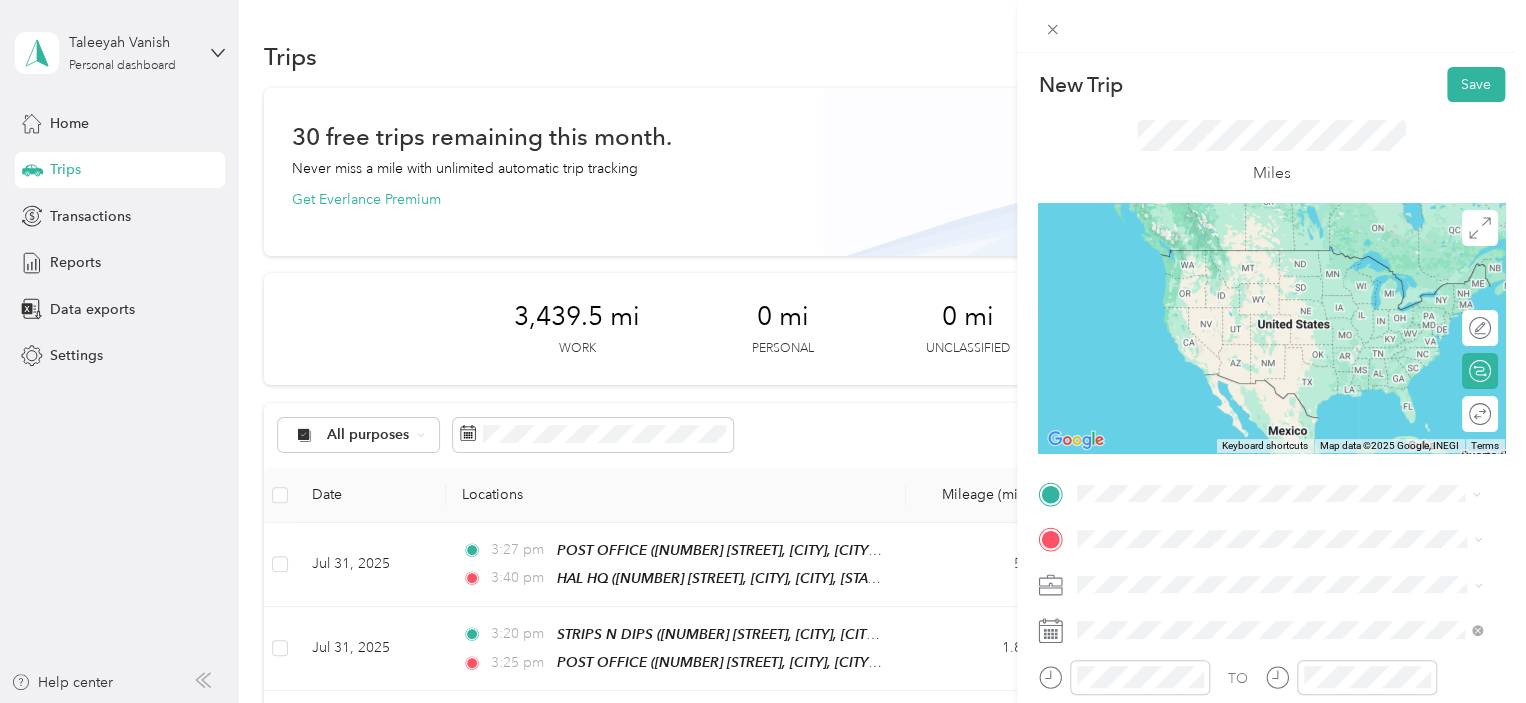 click on "[NUMBER] [STREET]
[CITY], [STATE] [POSTAL_CODE], [COUNTRY]" at bounding box center [1259, 258] 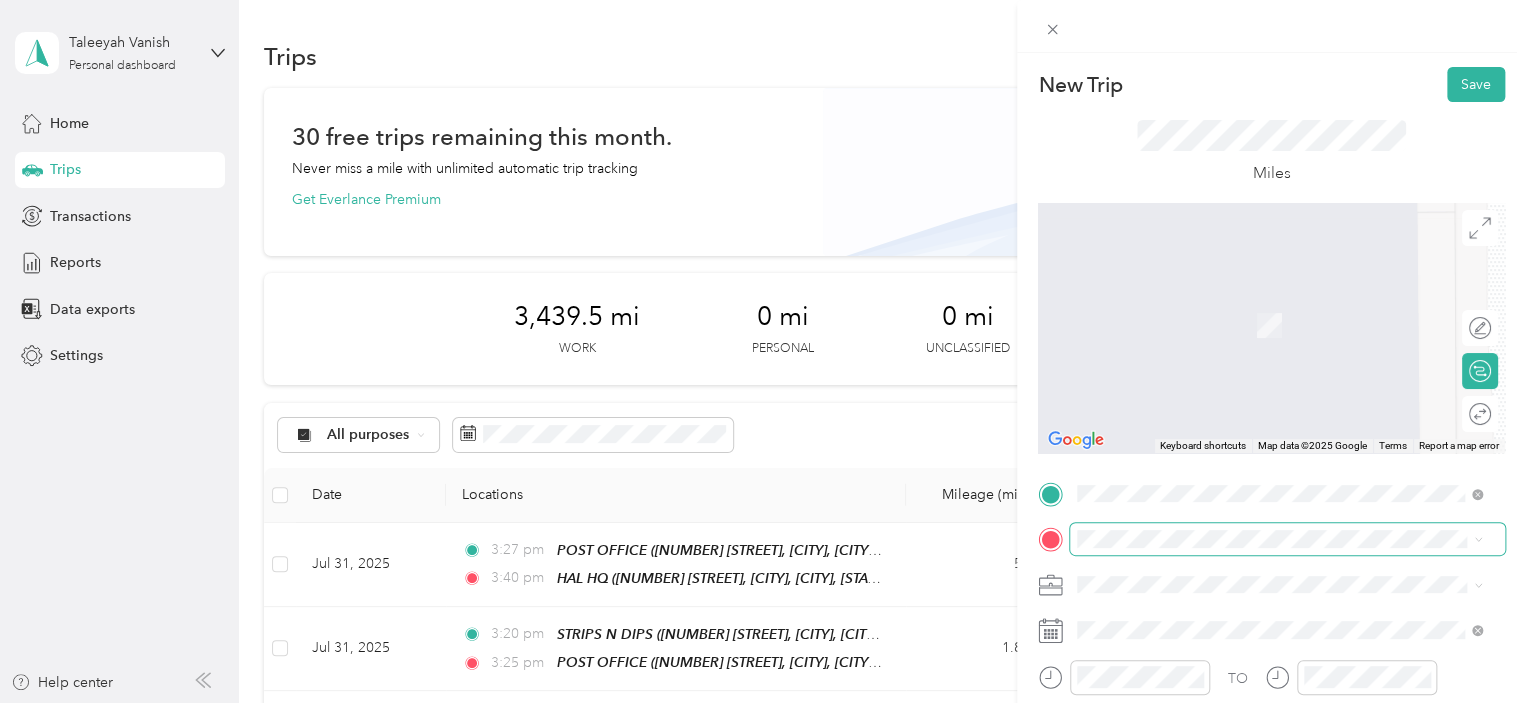 click at bounding box center (1287, 539) 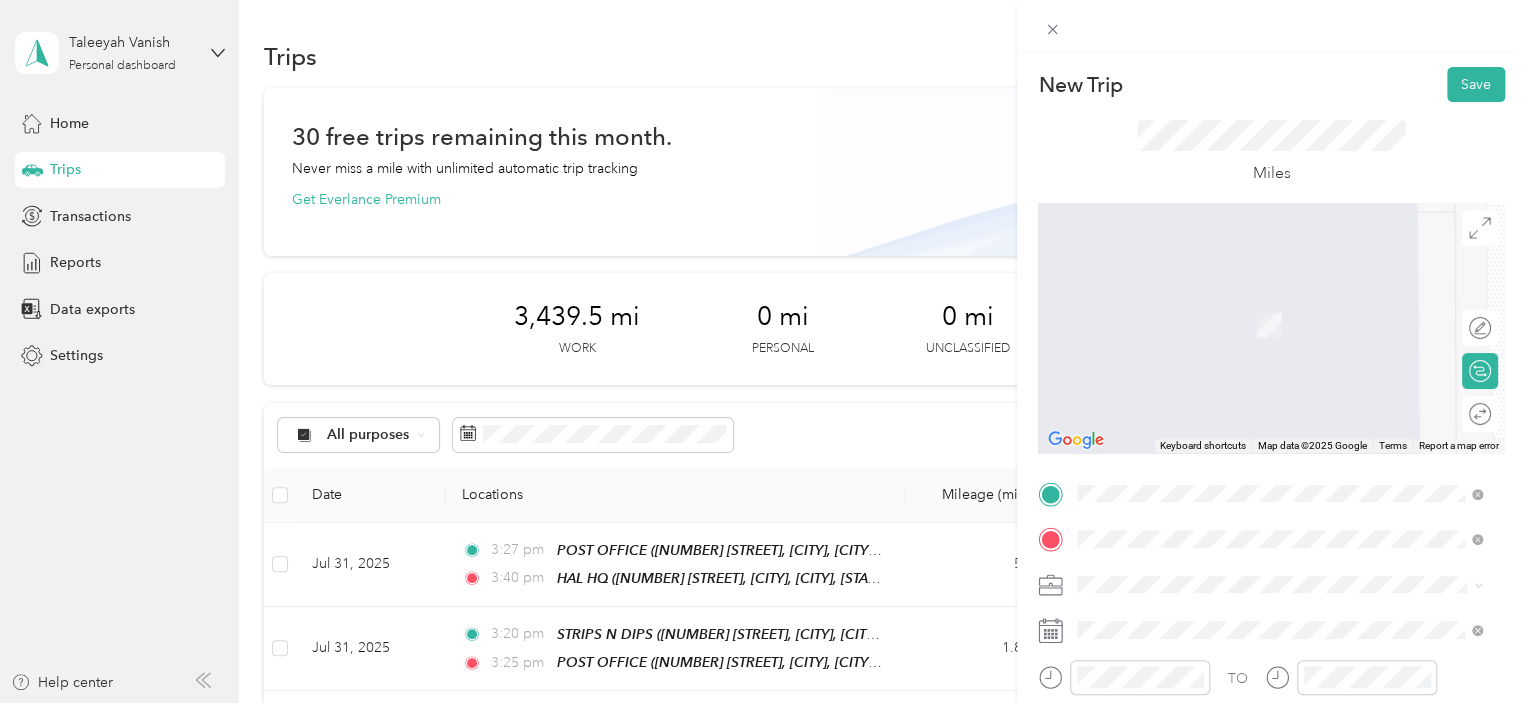 click on "TEAM Lotus" at bounding box center [1295, 306] 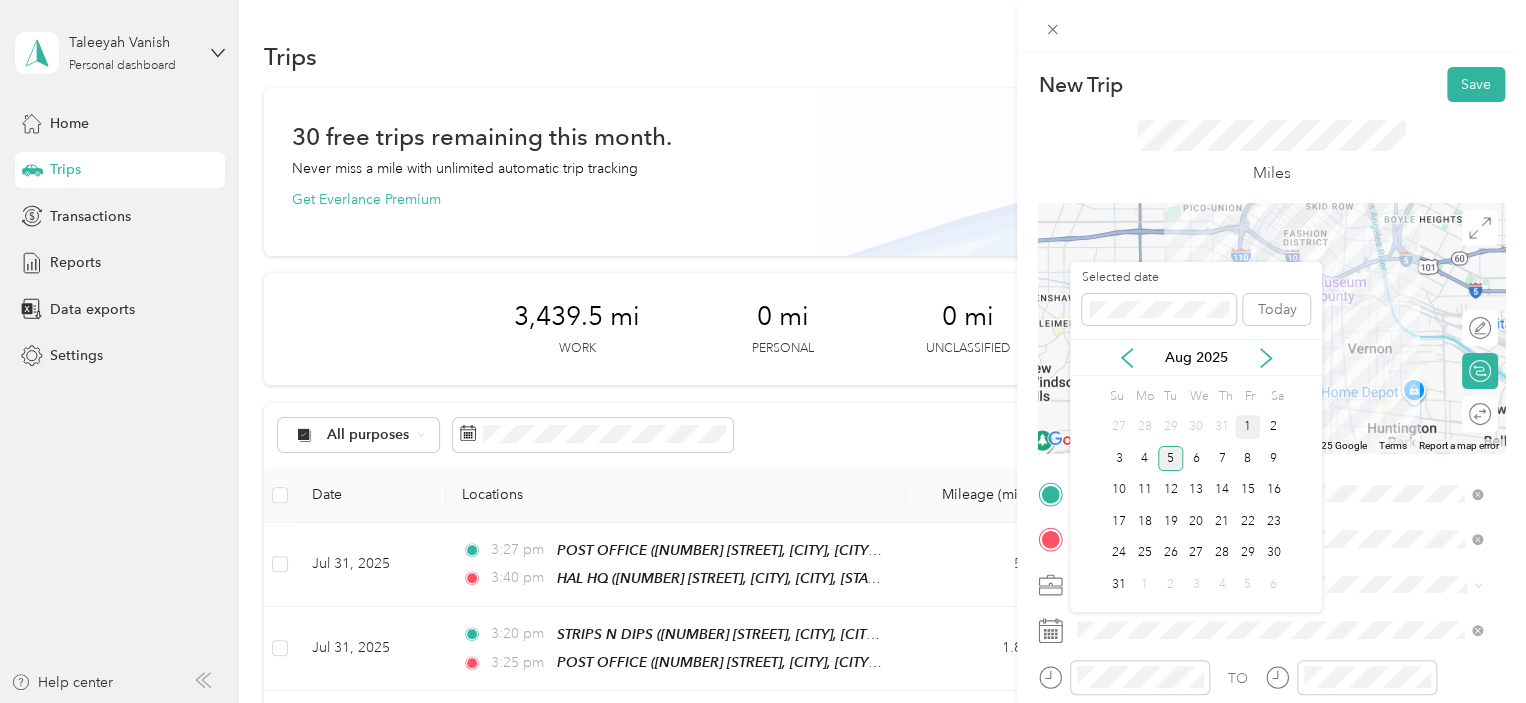 click on "1" at bounding box center (1248, 427) 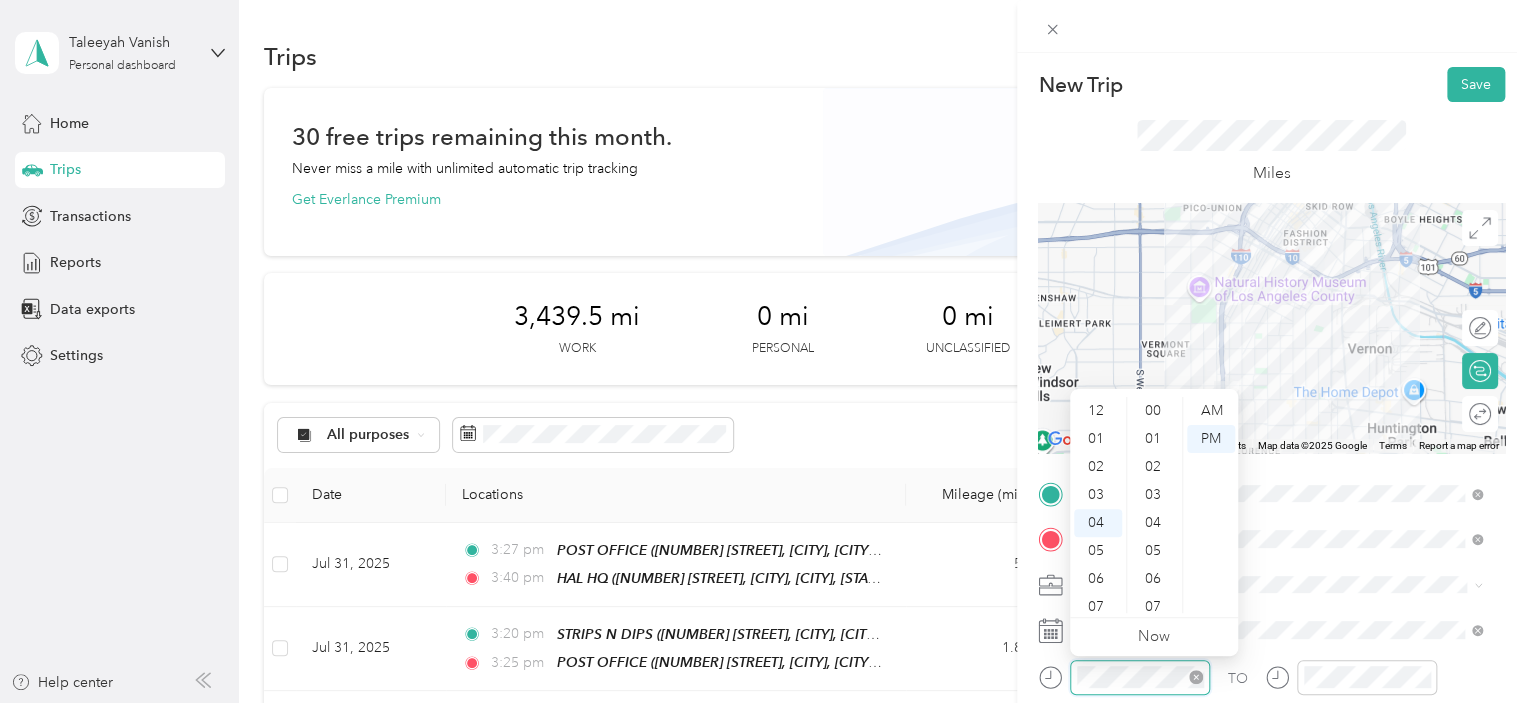 scroll, scrollTop: 112, scrollLeft: 0, axis: vertical 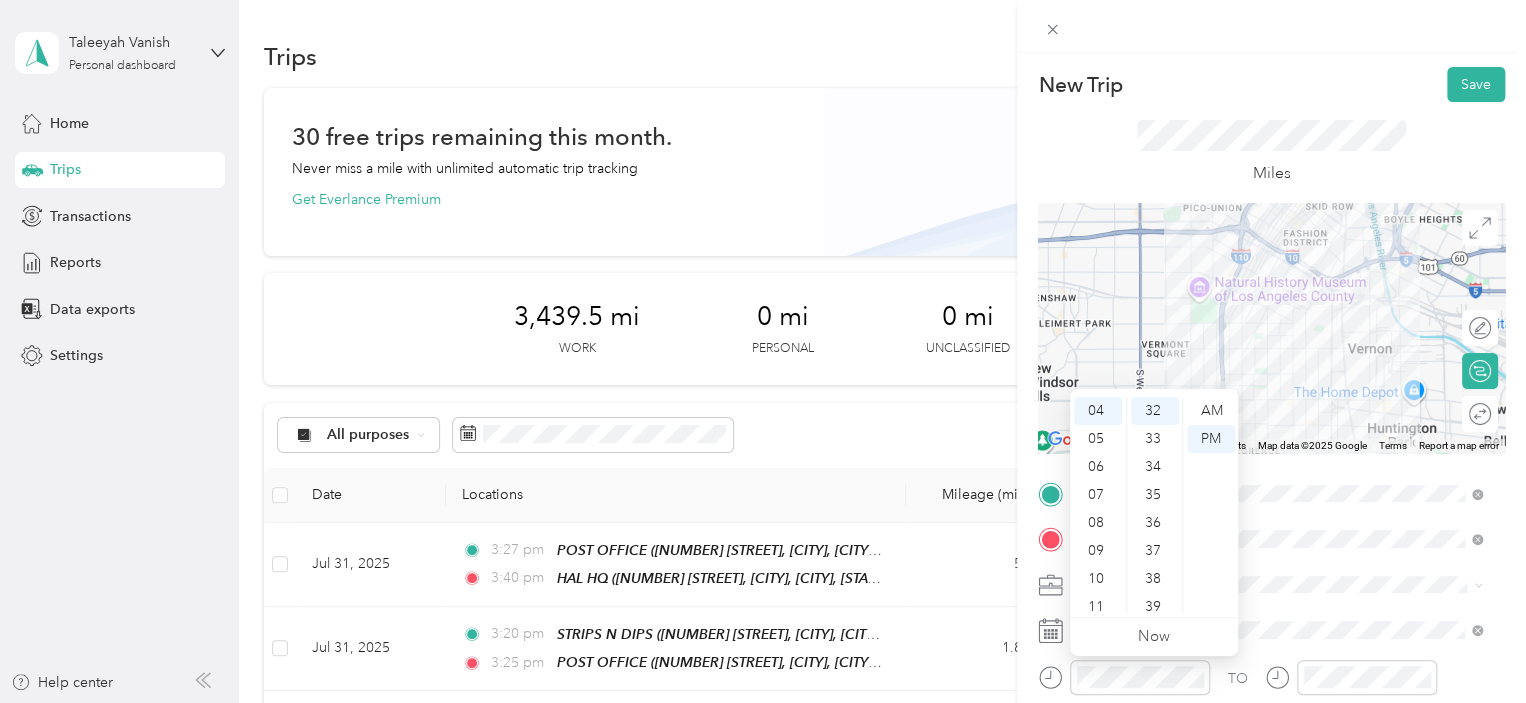 click on "Taleeyah Vanish Personal dashboard Home Trips Transactions Reports Data exports Settings   Help center Trips New trip 30 free trips remaining this month. Never miss a mile with unlimited automatic trip tracking Get Everlance Premium 3,439.5   mi Work 0   mi Personal 0   mi Unclassified $2,149.69 Value All purposes Filters Date Locations Mileage (mi) Map Mileage value Purpose Track Method Report                     Jul [DAY], [YEAR] [TIME] POST OFFICE ([NUMBER] [STREET], [CITY], [CITY], [STATE]) [TIME] HAL HQ ([NUMBER] [STREET], [CITY], [CITY], [STATE]) 5 $3.13 Home at Last CDC Manual Jul [YEAR] [MONTH] [DAY], [YEAR] [TIME] STRIPS N DIPS ([NUMBER] [STREET], [CITY], [CITY], [STATE]) [TIME] POST OFFICE ([NUMBER] [STREET], [CITY], [CITY], [STATE]) 1.8 $1.13 Home at Last CDC Manual Jul [YEAR] [MONTH] [DAY], [YEAR] [TIME] HAL HQ ([NUMBER] [STREET], [CITY], [CITY], [STATE]) [TIME] 3.4 $2.13 Home at Last CDC Manual Jul [YEAR] [MONTH] [DAY], [YEAR] [TIME] 1.4" at bounding box center [758, 351] 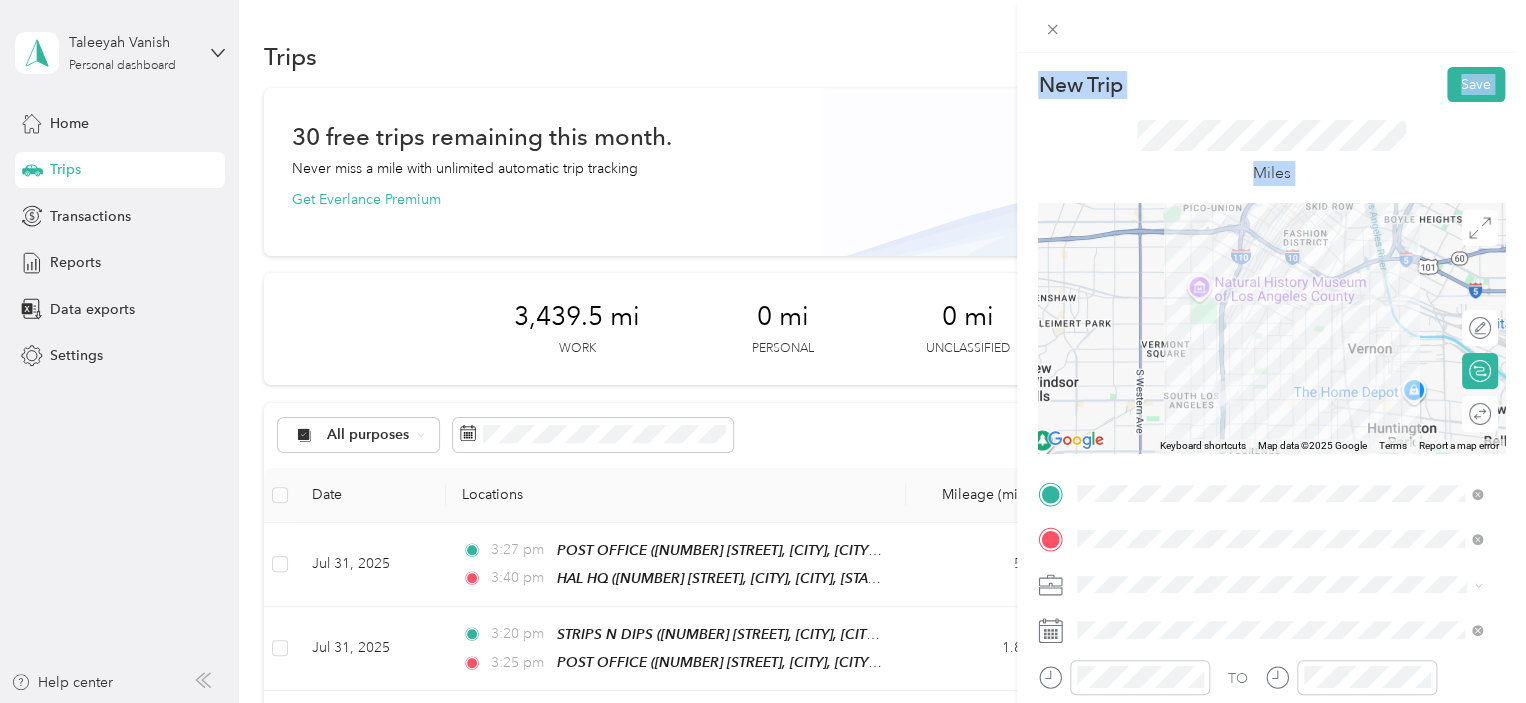click on "New Trip Save This trip cannot be edited because it is either under review, approved, or paid. Contact your Team Manager to edit it. Miles ← Move left → Move right ↑ Move up ↓ Move down + Zoom in - Zoom out Home Jump left by 75% End Jump right by 75% Page Up Jump up by 75% Page Down Jump down by 75% Keyboard shortcuts Map Data Map data ©2025 Google Map data ©2025 Google 2 km  Click to toggle between metric and imperial units Terms Report a map error Edit route Calculate route Round trip TO Add photo" at bounding box center (763, 351) 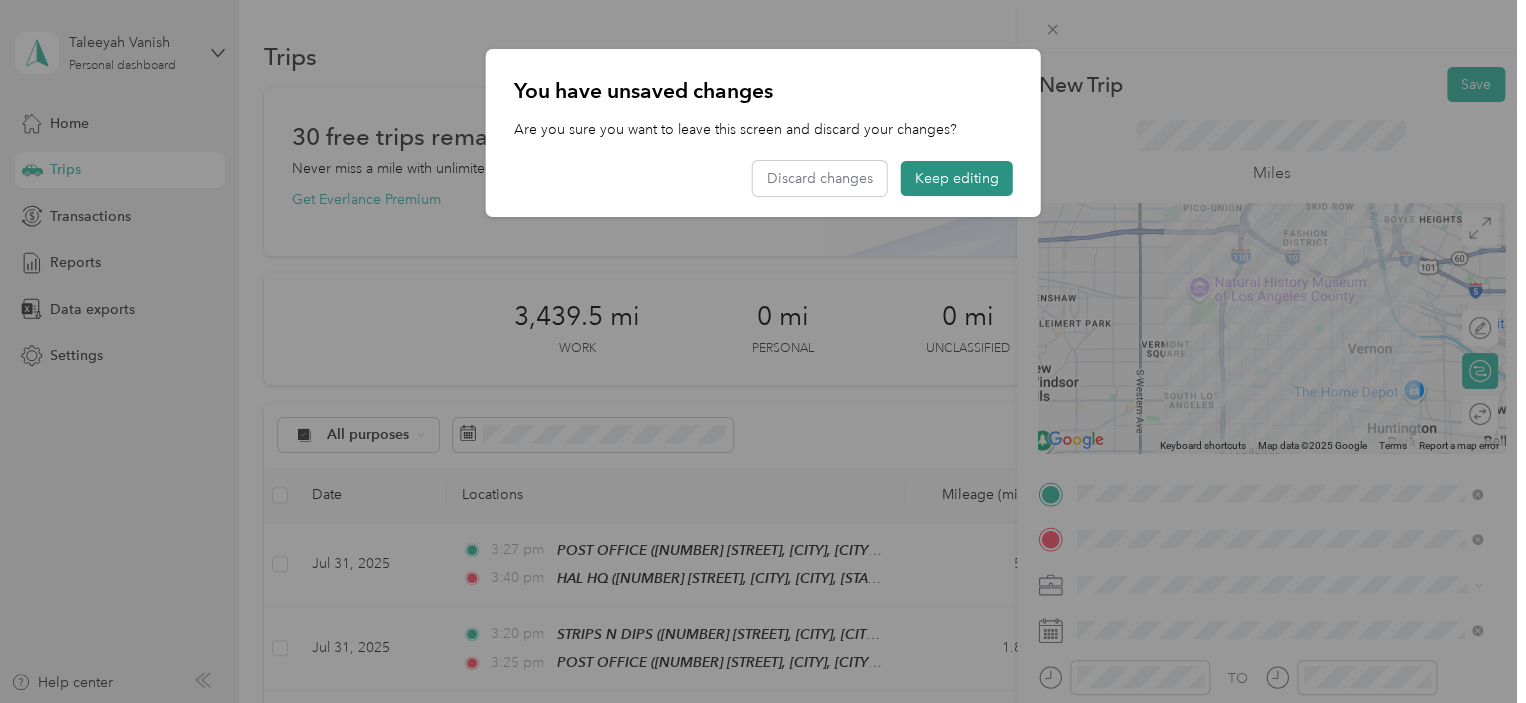 click on "Keep editing" at bounding box center [957, 178] 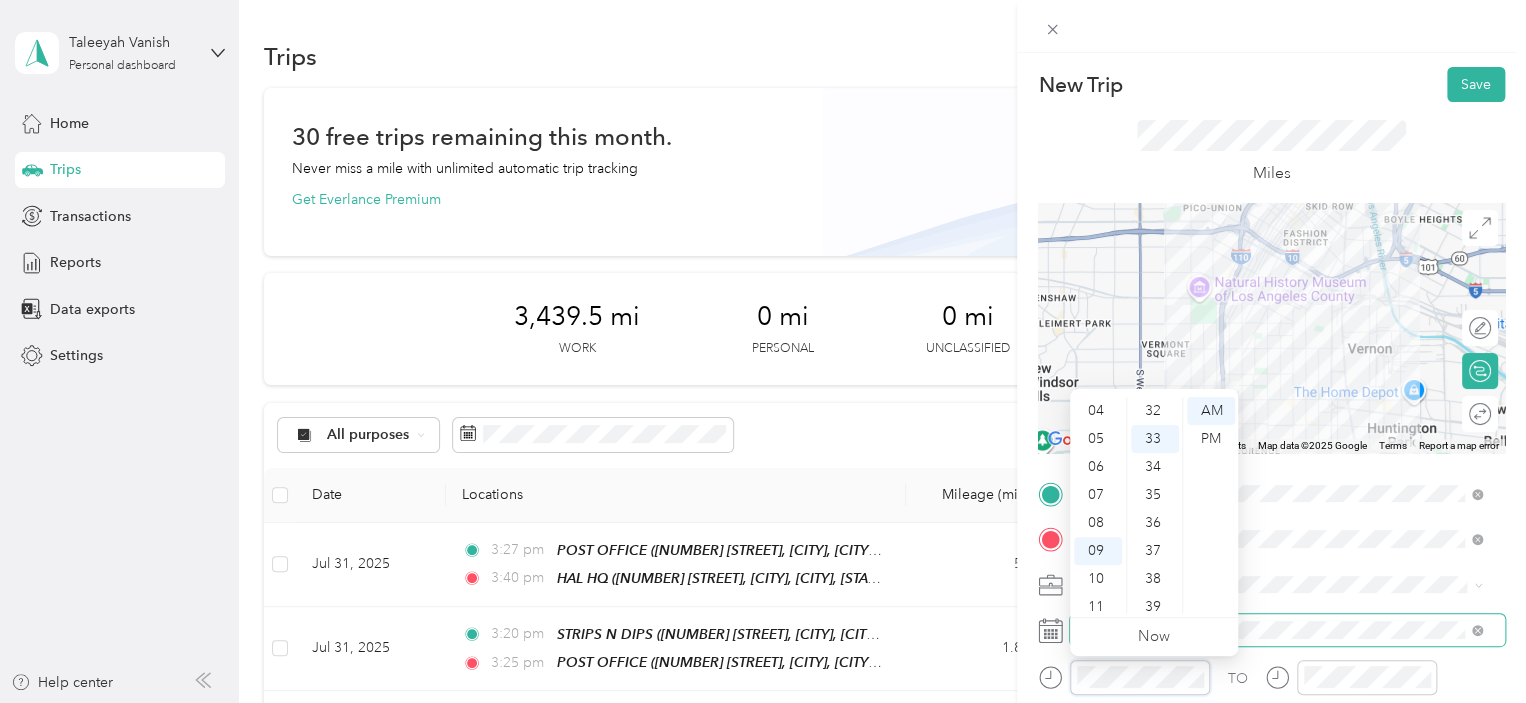 scroll, scrollTop: 120, scrollLeft: 0, axis: vertical 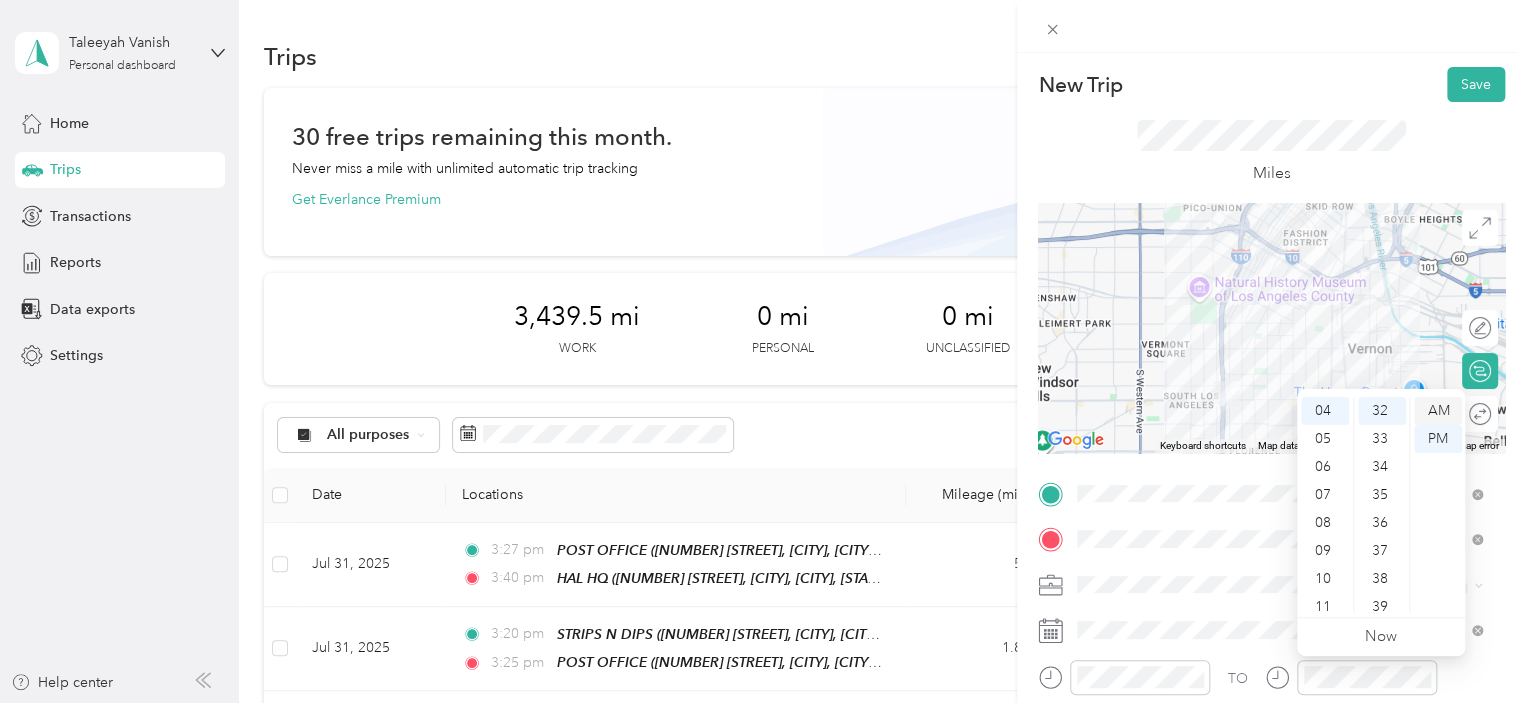 click on "AM" at bounding box center (1438, 411) 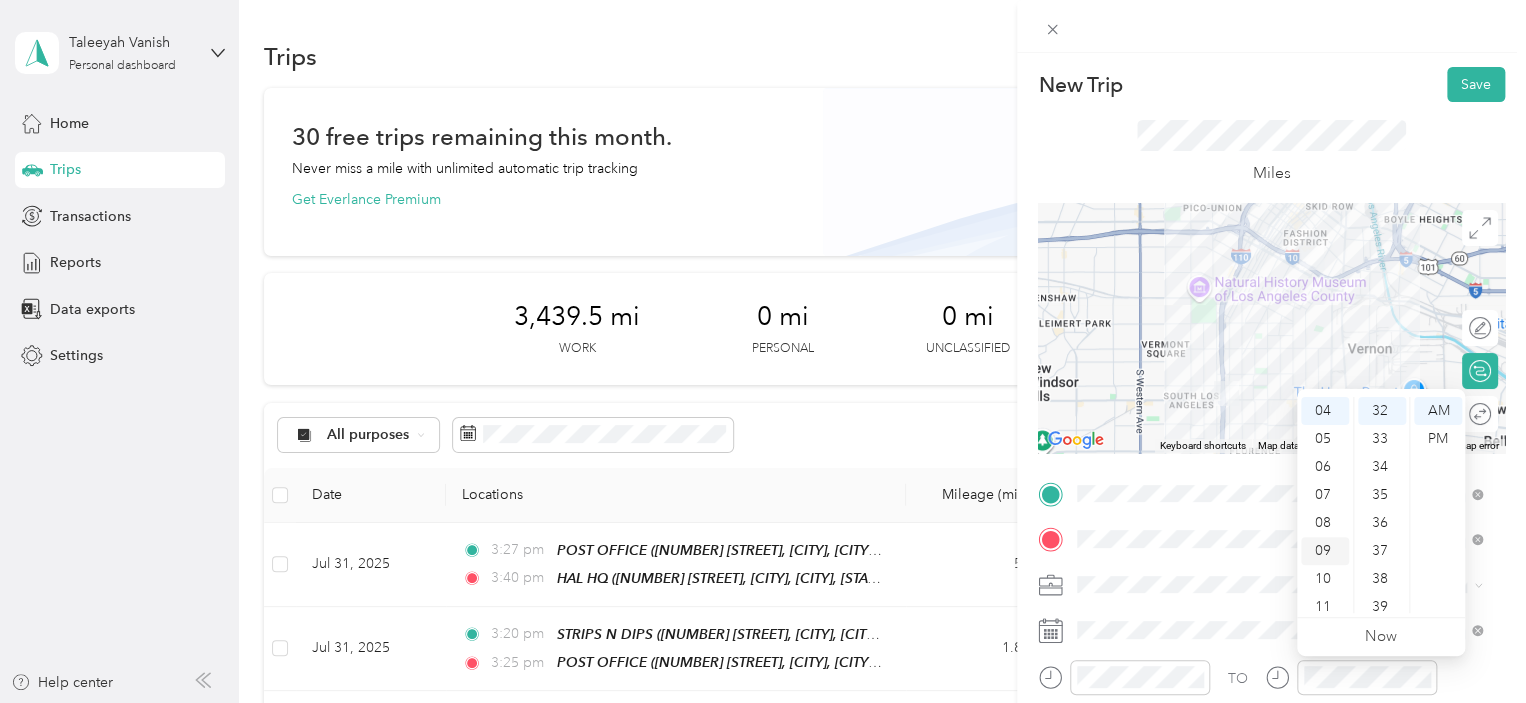 click on "09" at bounding box center (1325, 551) 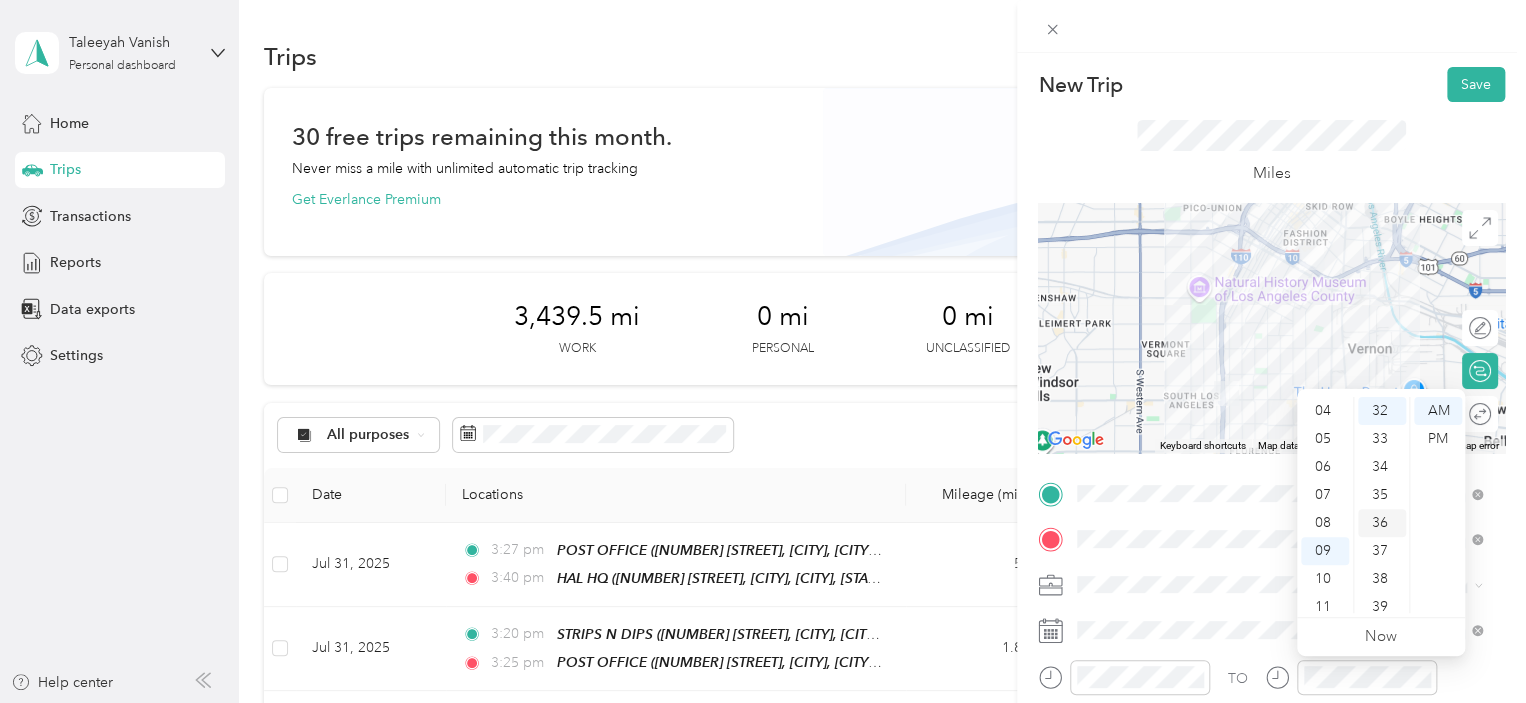 scroll, scrollTop: 120, scrollLeft: 0, axis: vertical 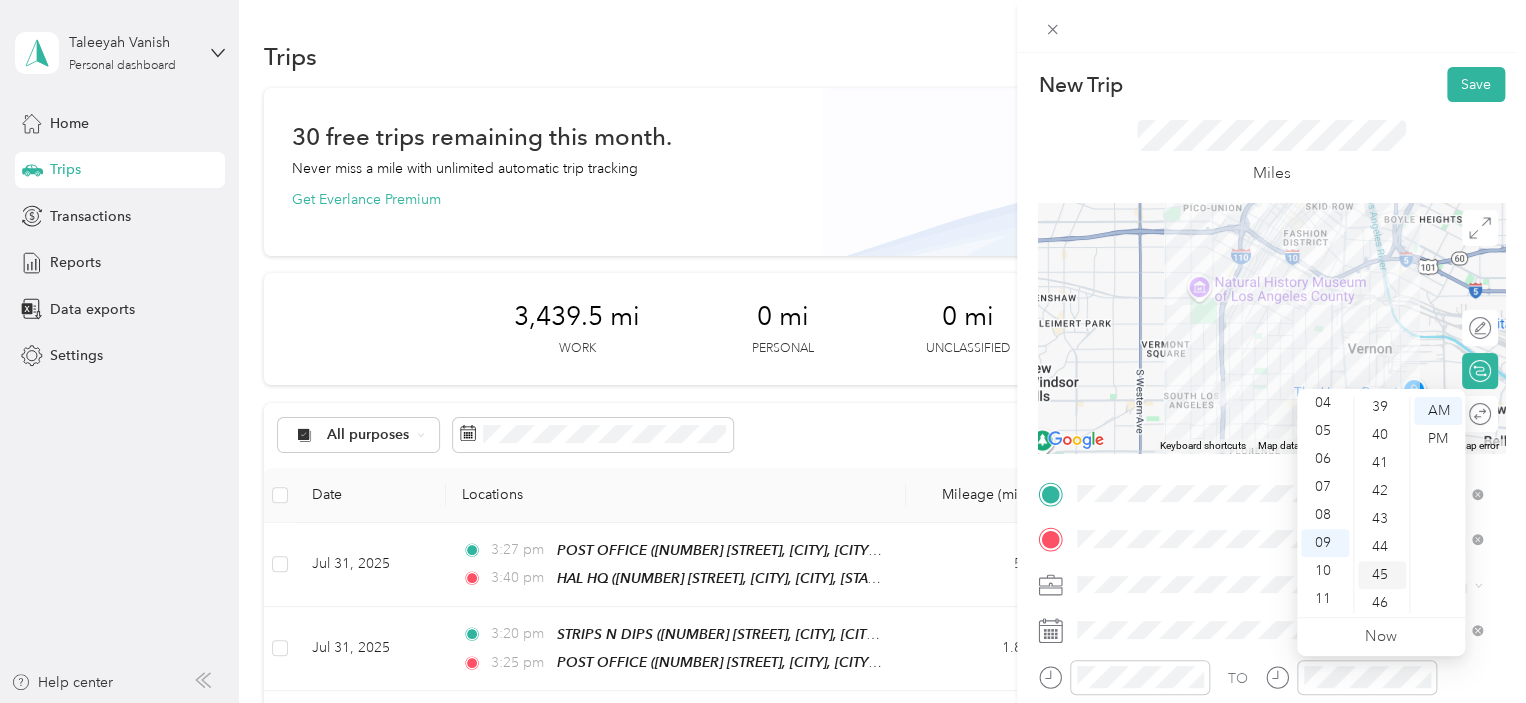 click on "45" at bounding box center [1382, 575] 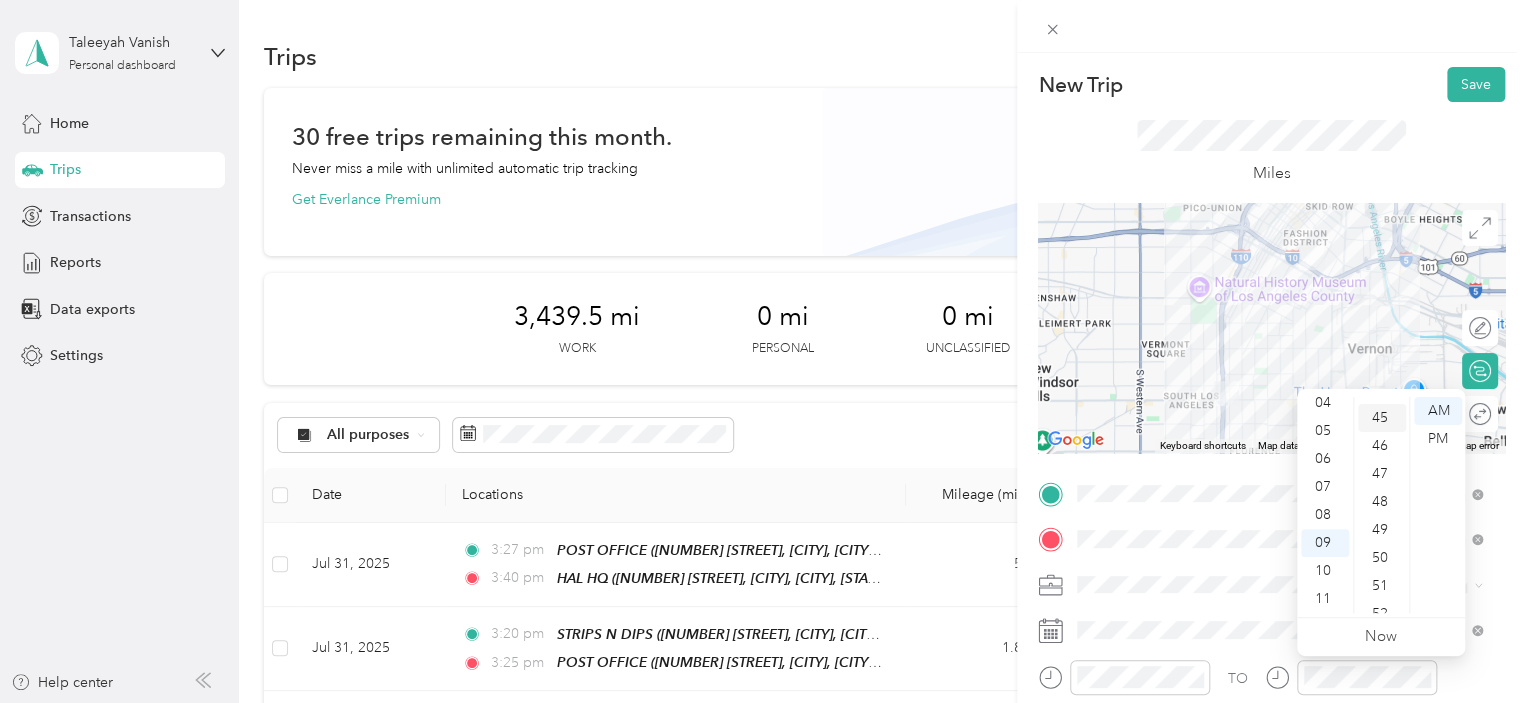 scroll, scrollTop: 1260, scrollLeft: 0, axis: vertical 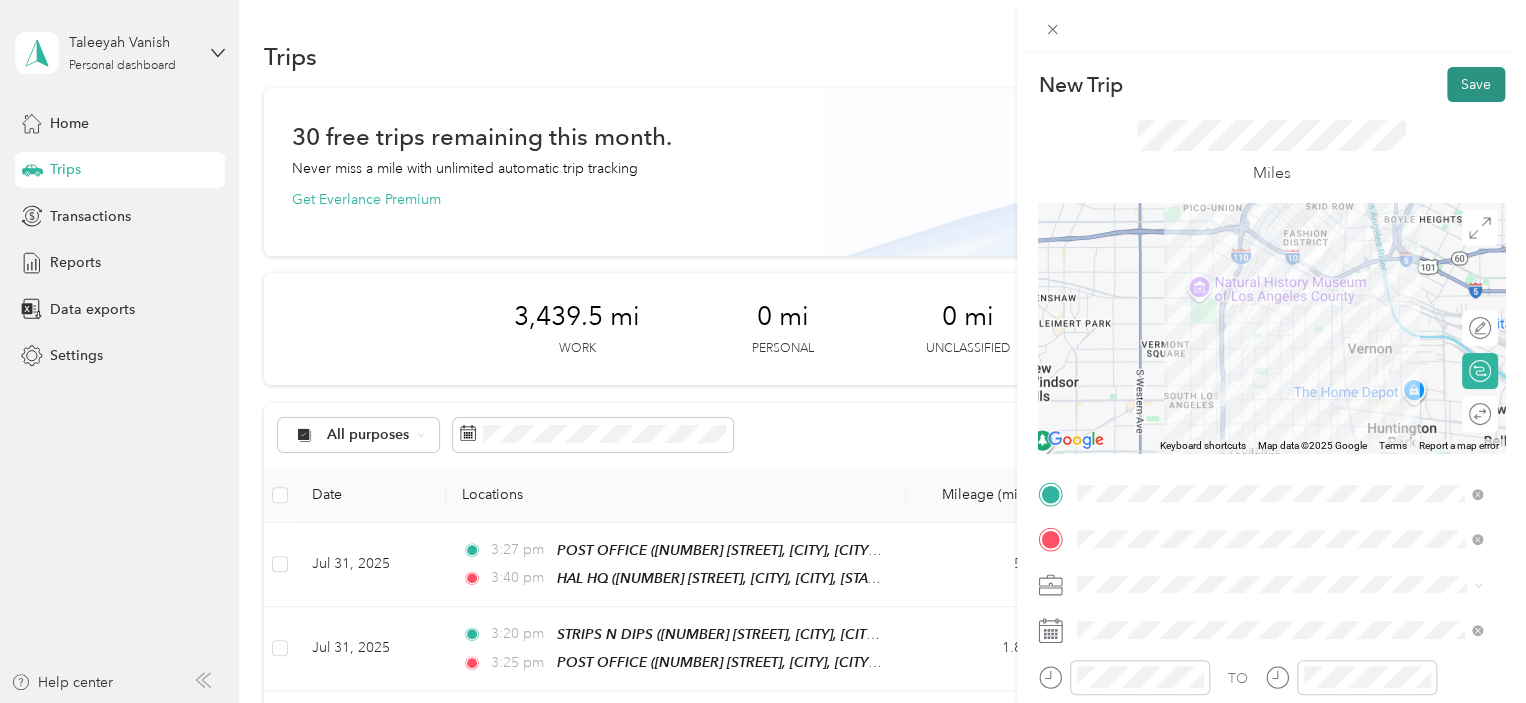 click on "Save" at bounding box center [1476, 84] 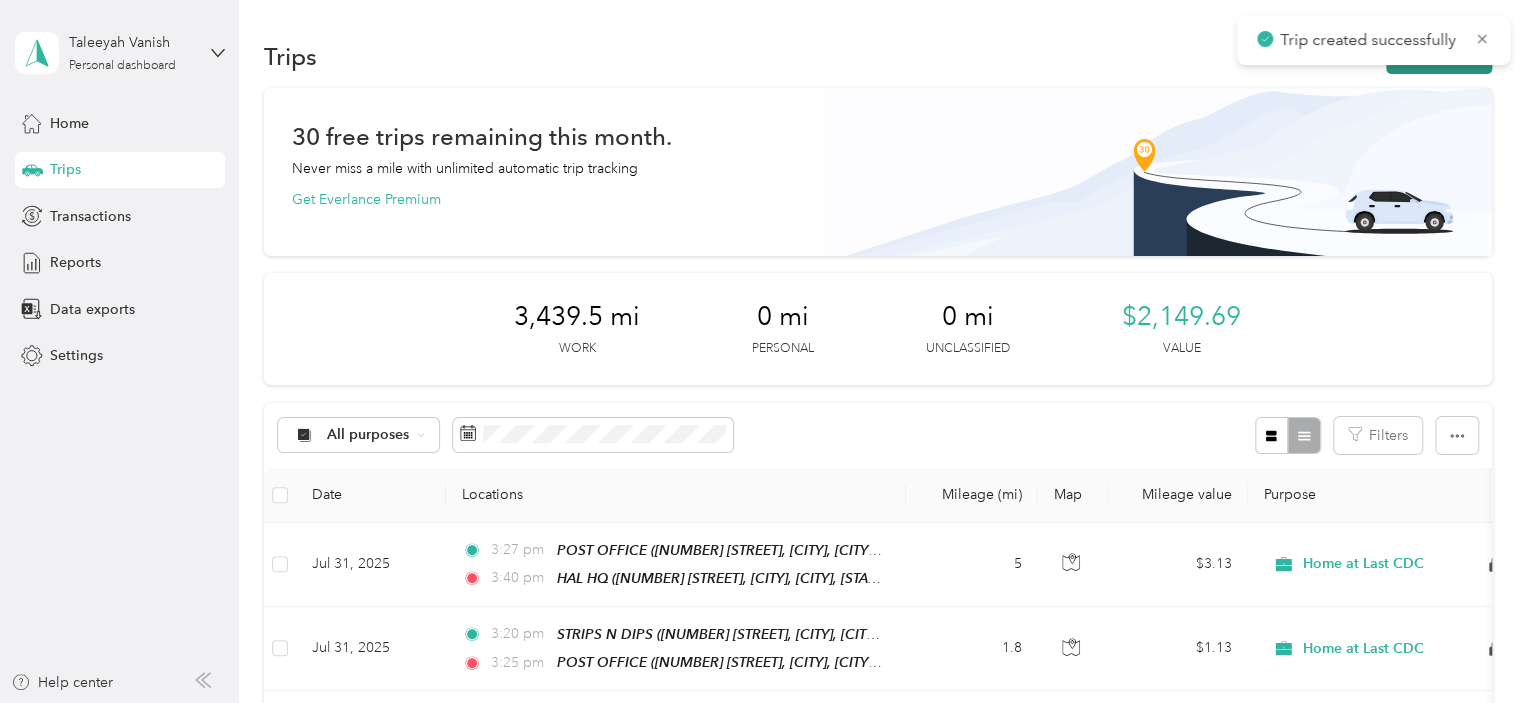 click on "New trip" at bounding box center [1439, 56] 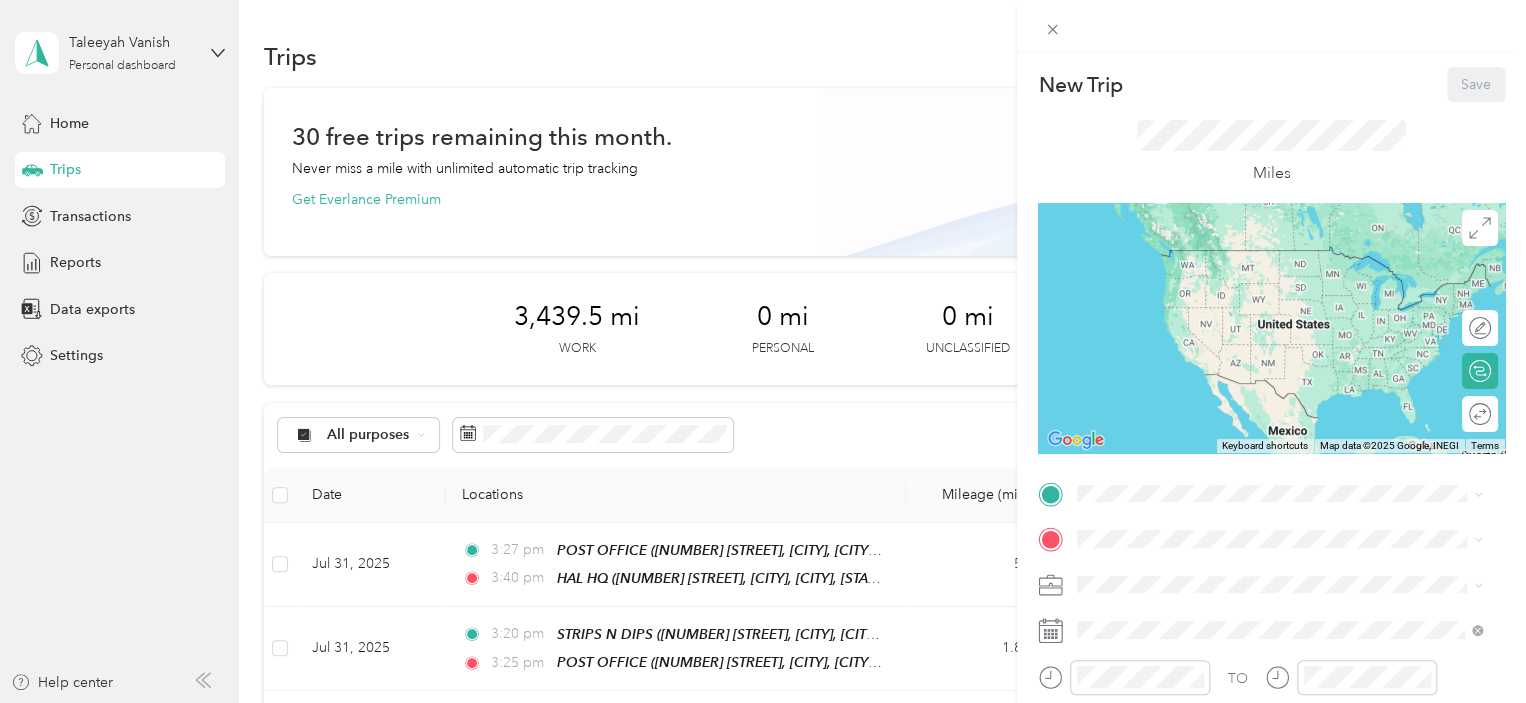 click on "New Trip Save This trip cannot be edited because it is either under review, approved, or paid. Contact your Team Manager to edit it. Miles ← Move left → Move right ↑ Move up ↓ Move down + Zoom in - Zoom out Home Jump left by 75% End Jump right by 75% Page Up Jump up by 75% Page Down Jump down by 75% Keyboard shortcuts Map Data Map data ©2025 Google, INEGI Map data ©2025 Google, INEGI 1000 km  Click to toggle between metric and imperial units Terms Report a map error Edit route Calculate route Round trip TO Add photo" at bounding box center (763, 351) 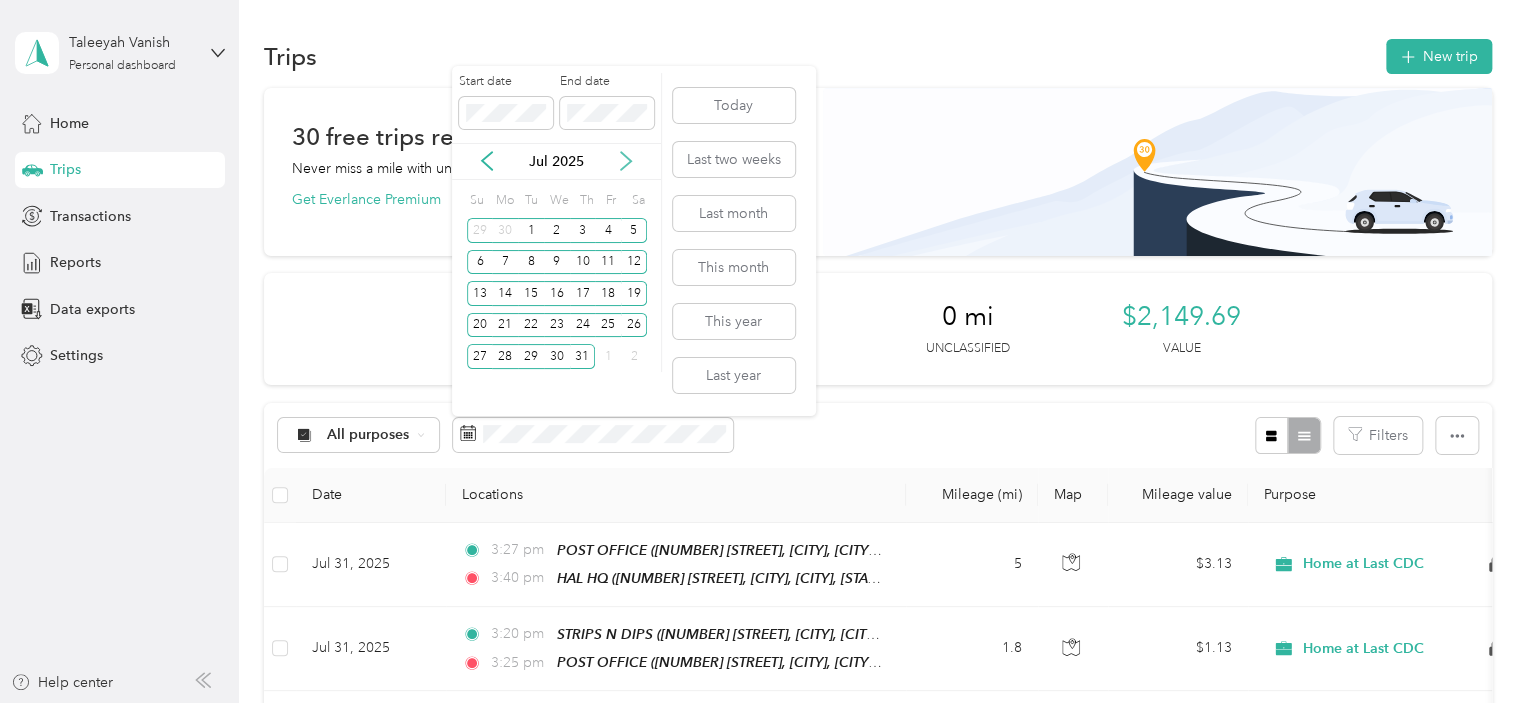 click 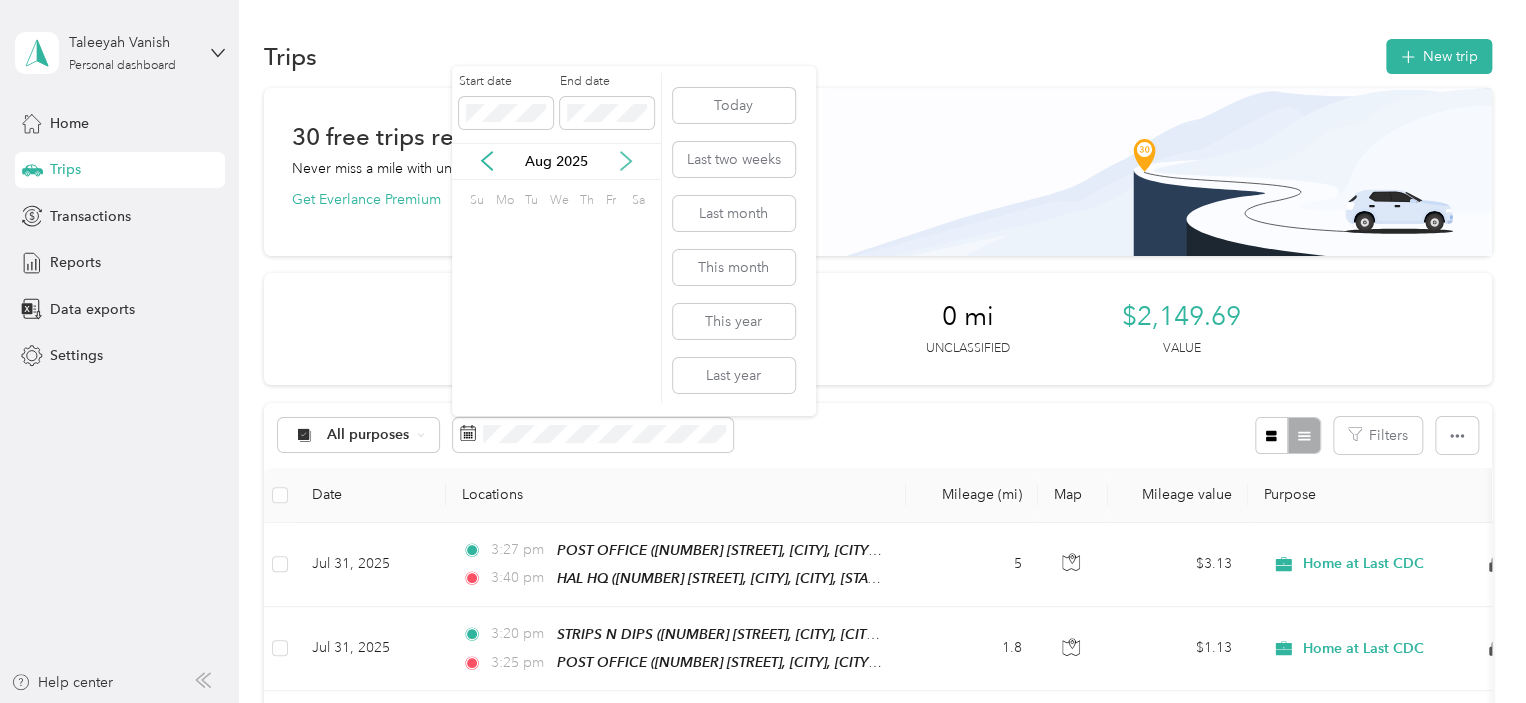 click 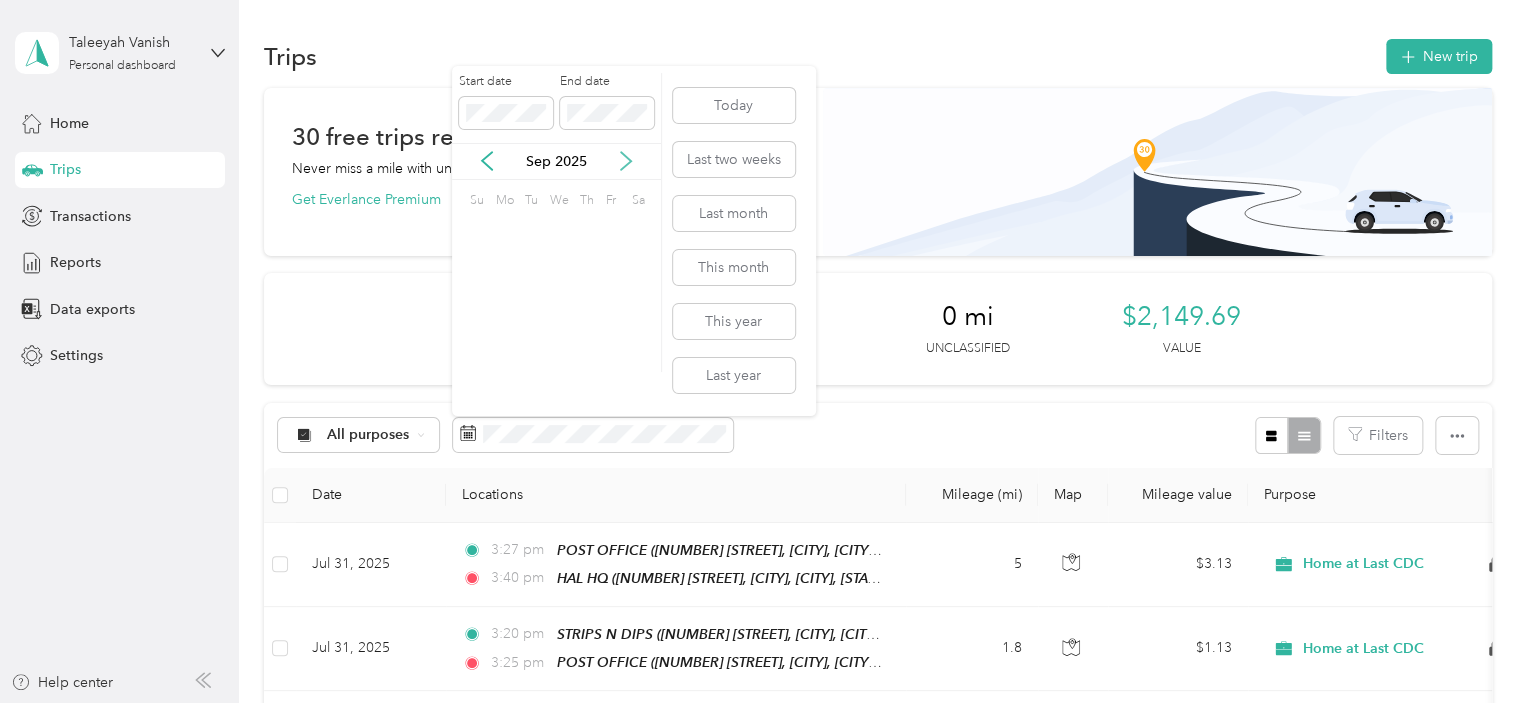 click 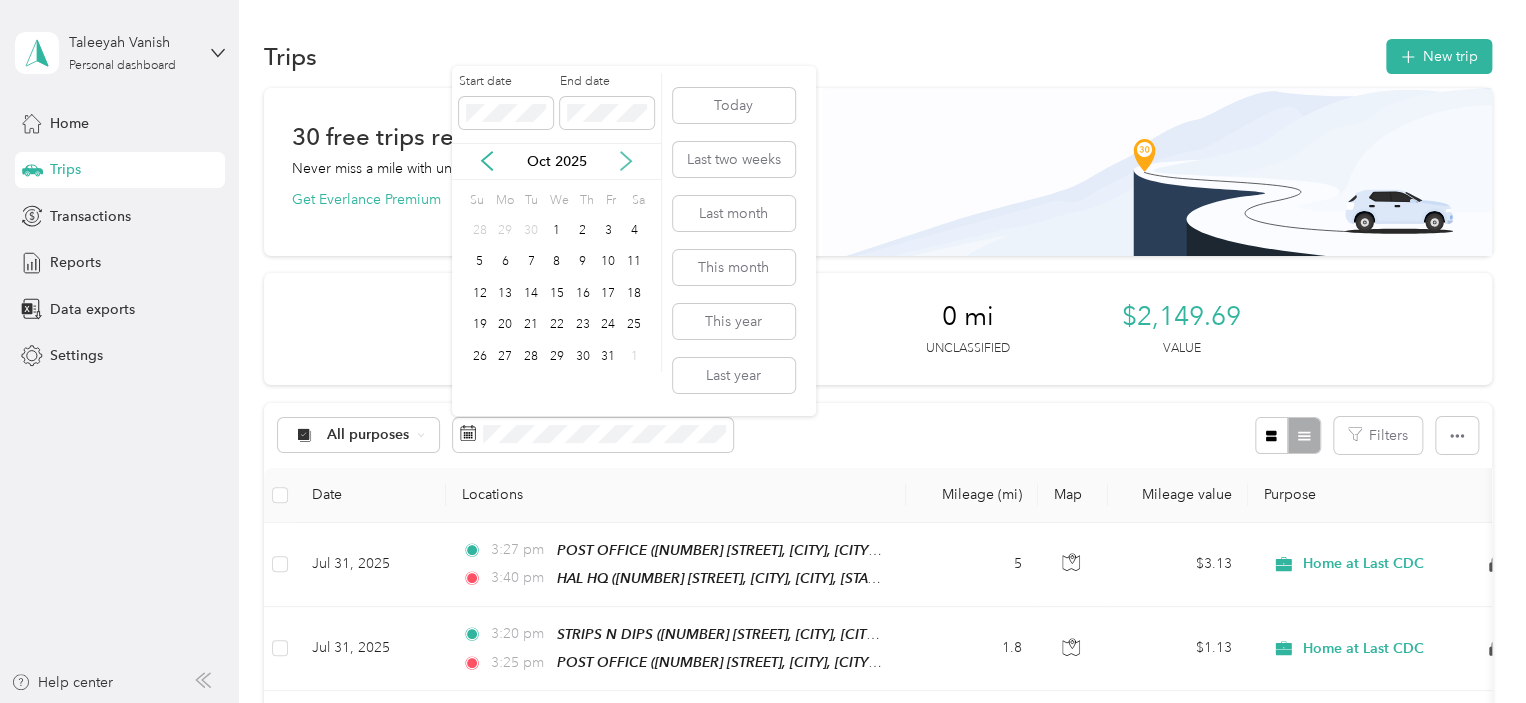 click 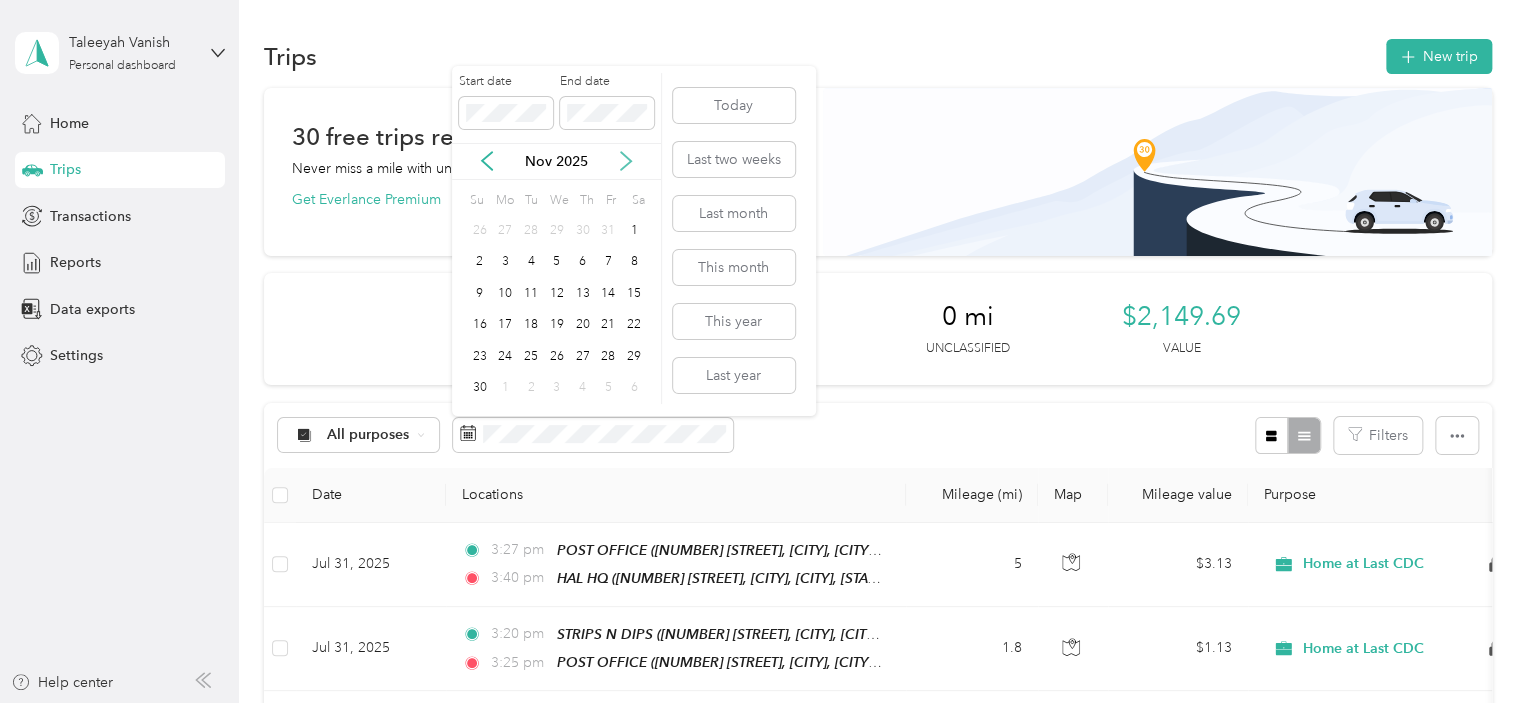 click 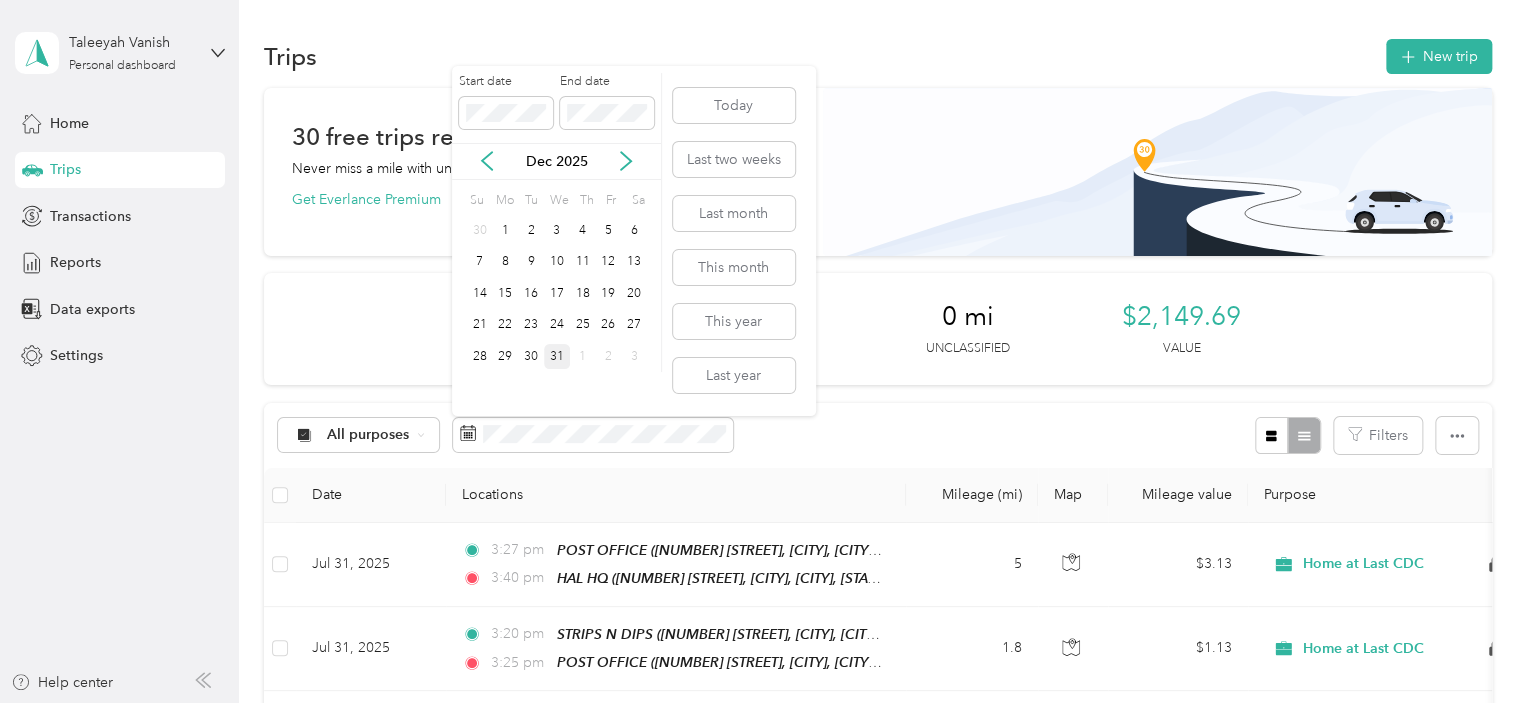 click on "31" at bounding box center (557, 356) 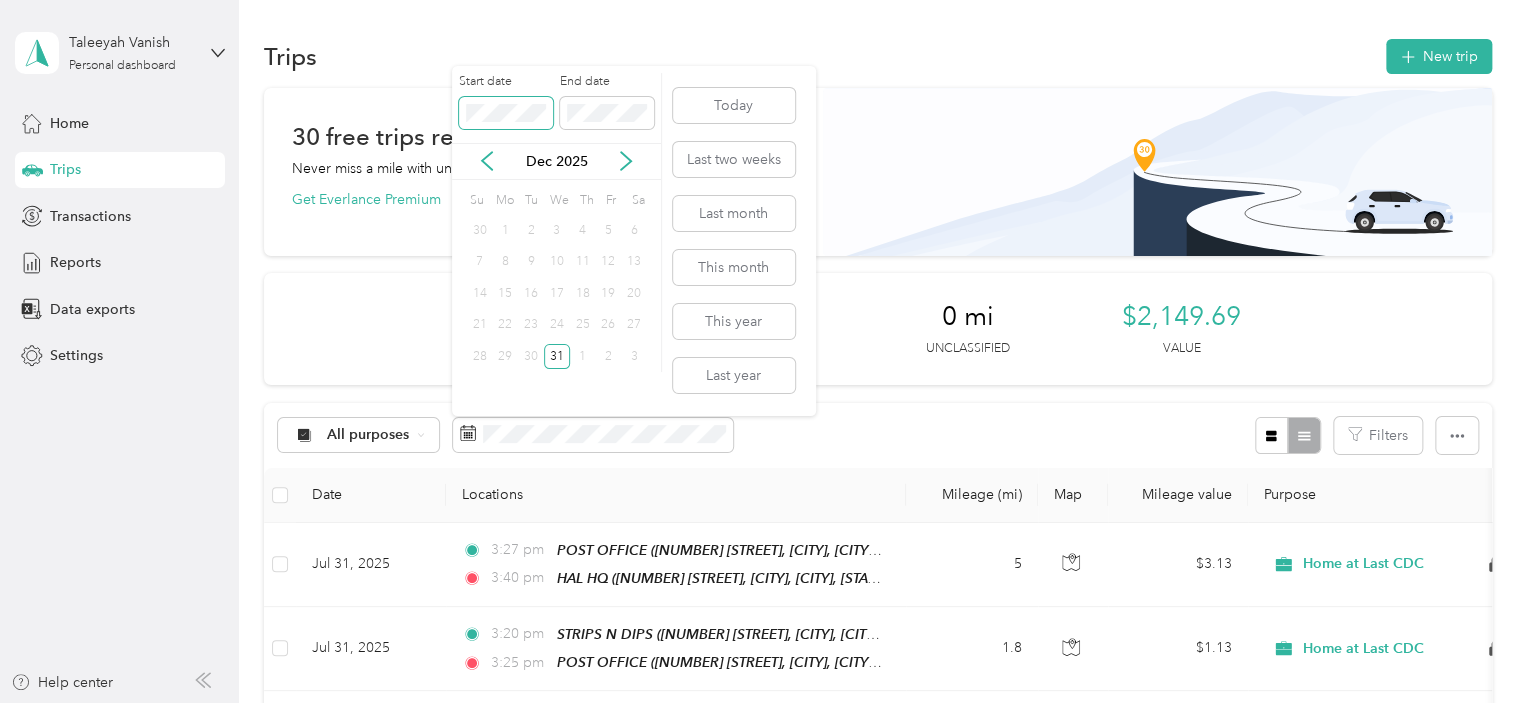 click at bounding box center [506, 113] 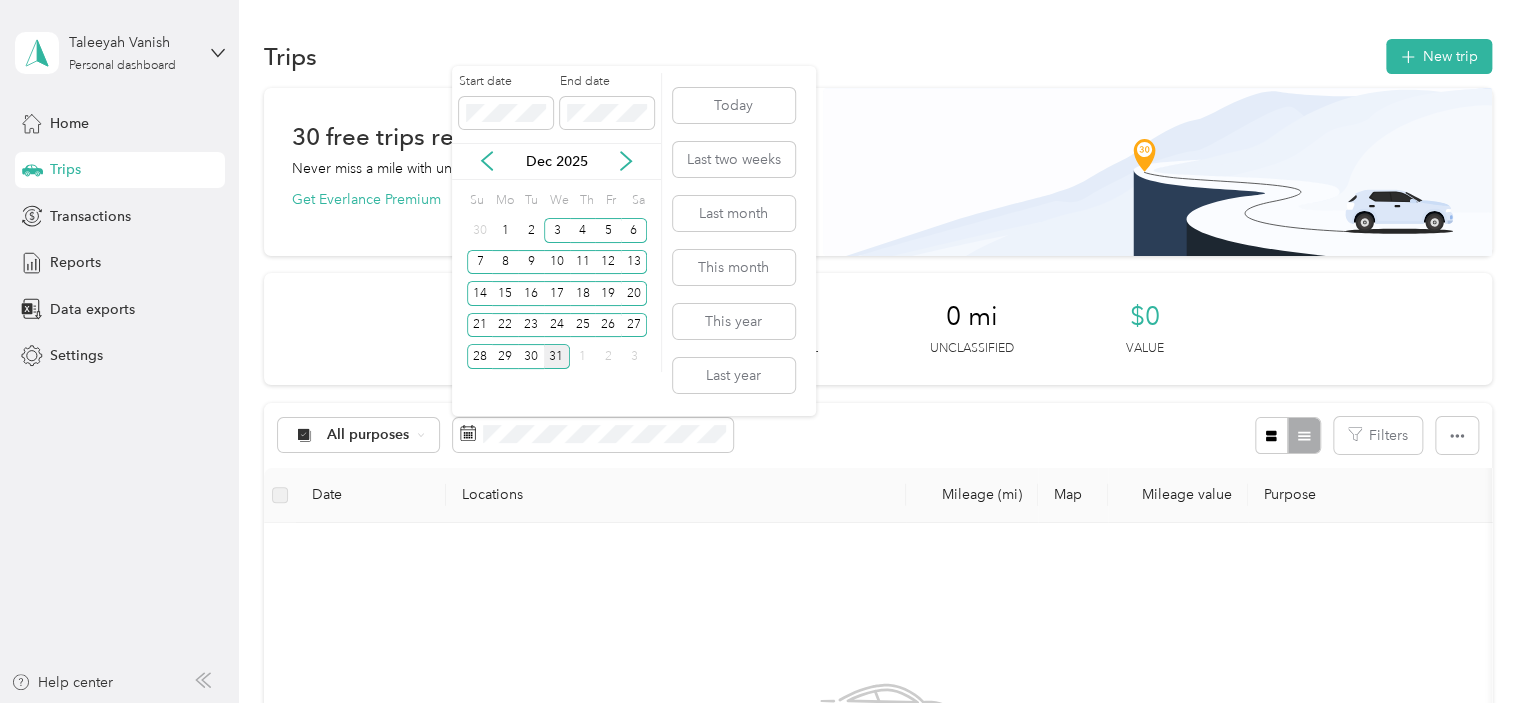 click on "31" at bounding box center [557, 356] 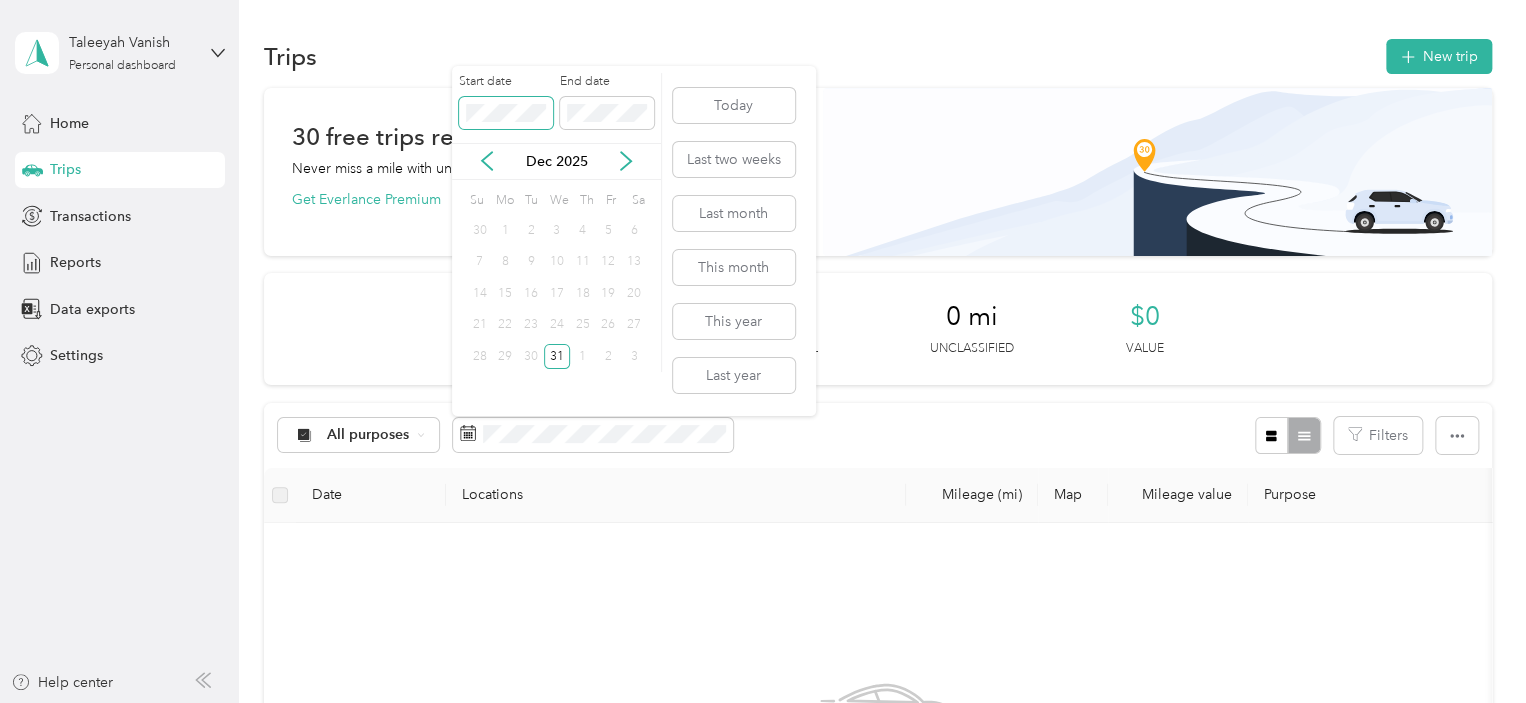 click on "Taleeyah Vanish Personal dashboard Home Trips Transactions Reports Data exports Settings   Help center Trips New trip 30 free trips remaining this month. Never miss a mile with unlimited automatic trip tracking Get Everlance Premium 0   mi Work 0   mi Personal 0   mi Unclassified $0 Value All purposes Filters Date Locations Mileage (mi) Map Mileage value Purpose Track Method Report                     No trips match this filter. Clear filters Start date   End date   Dec [YEAR] Su Mo Tu We Th Fr Sa 30 1 2 3 4 5 6 7 8 9 10 11 12 13 14 15 16 17 18 19 20 21 22 23 24 25 26 27 28 29 30 31 1 2 3" at bounding box center (758, 351) 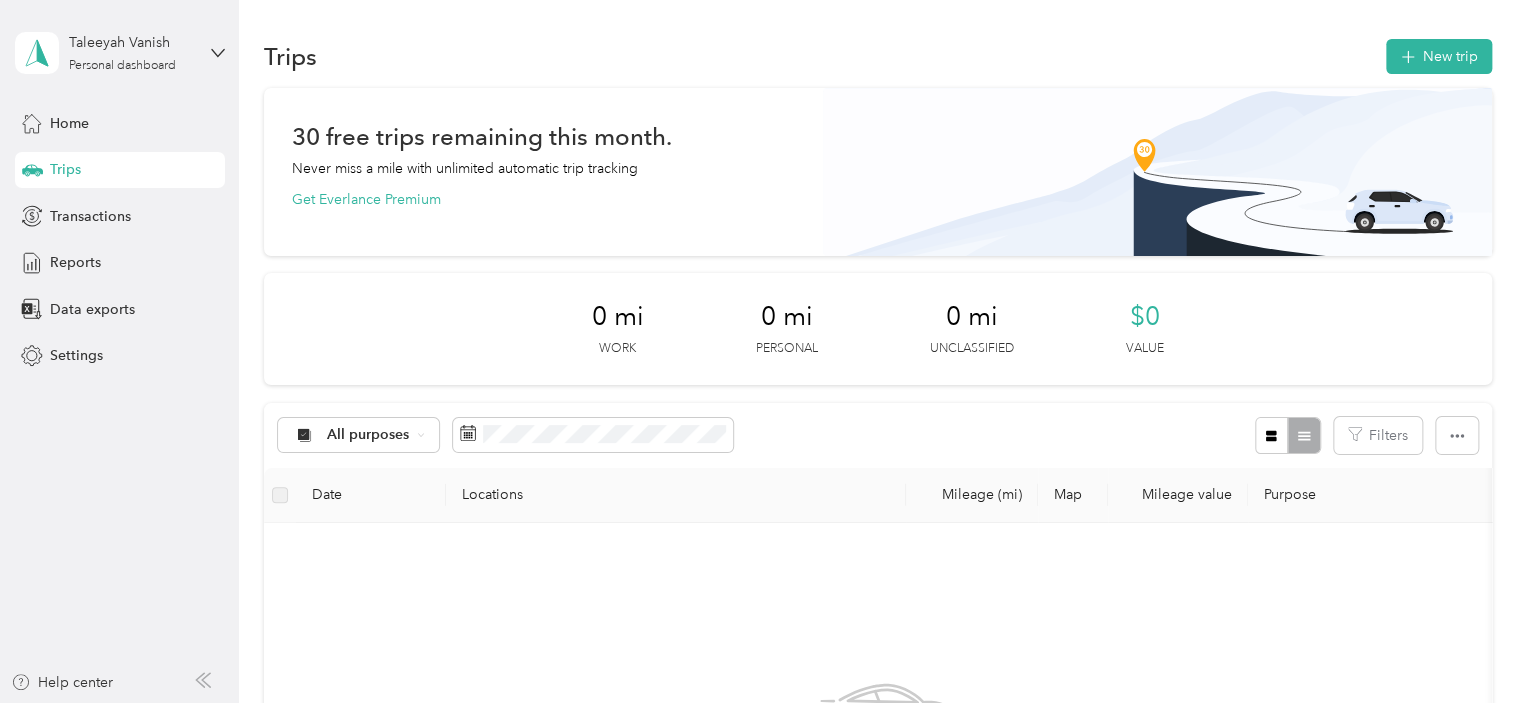 click at bounding box center (1157, 172) 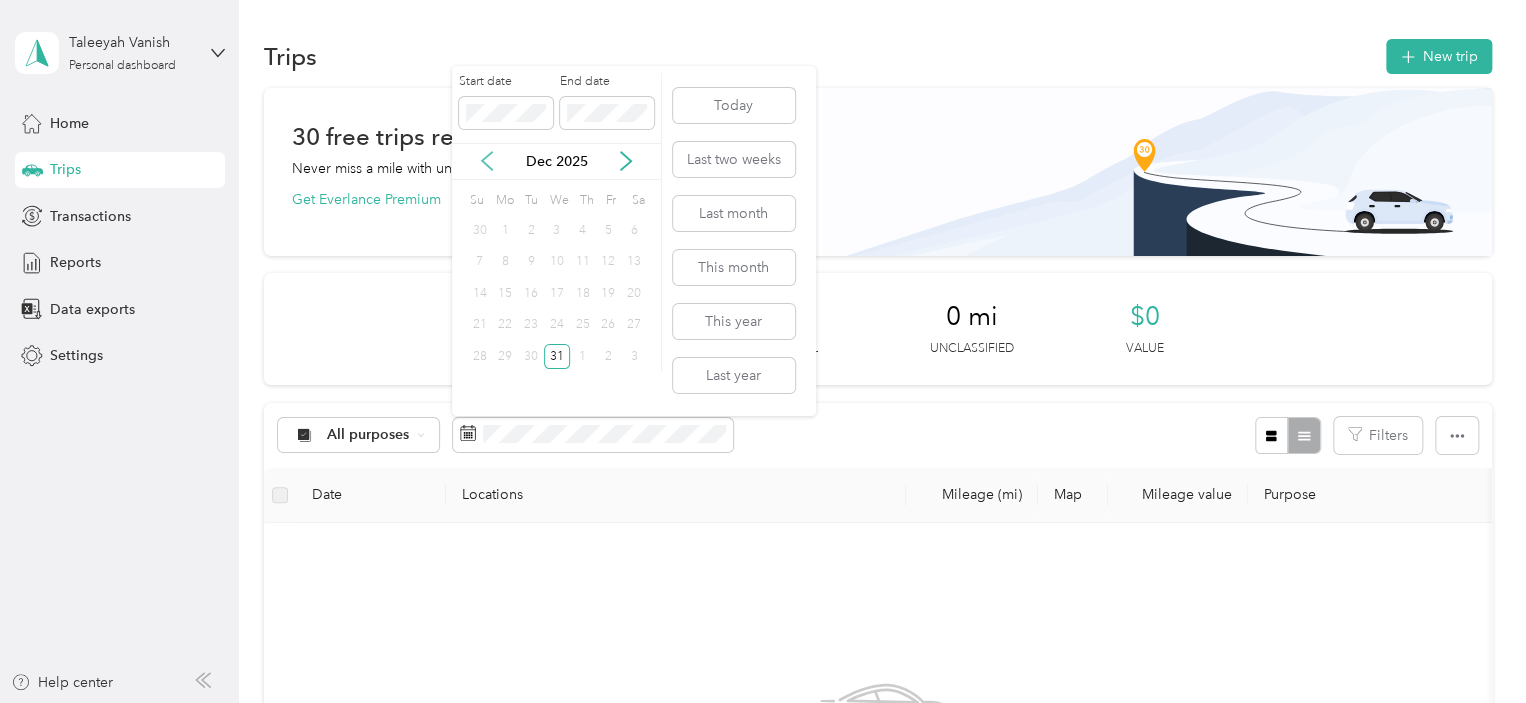 click 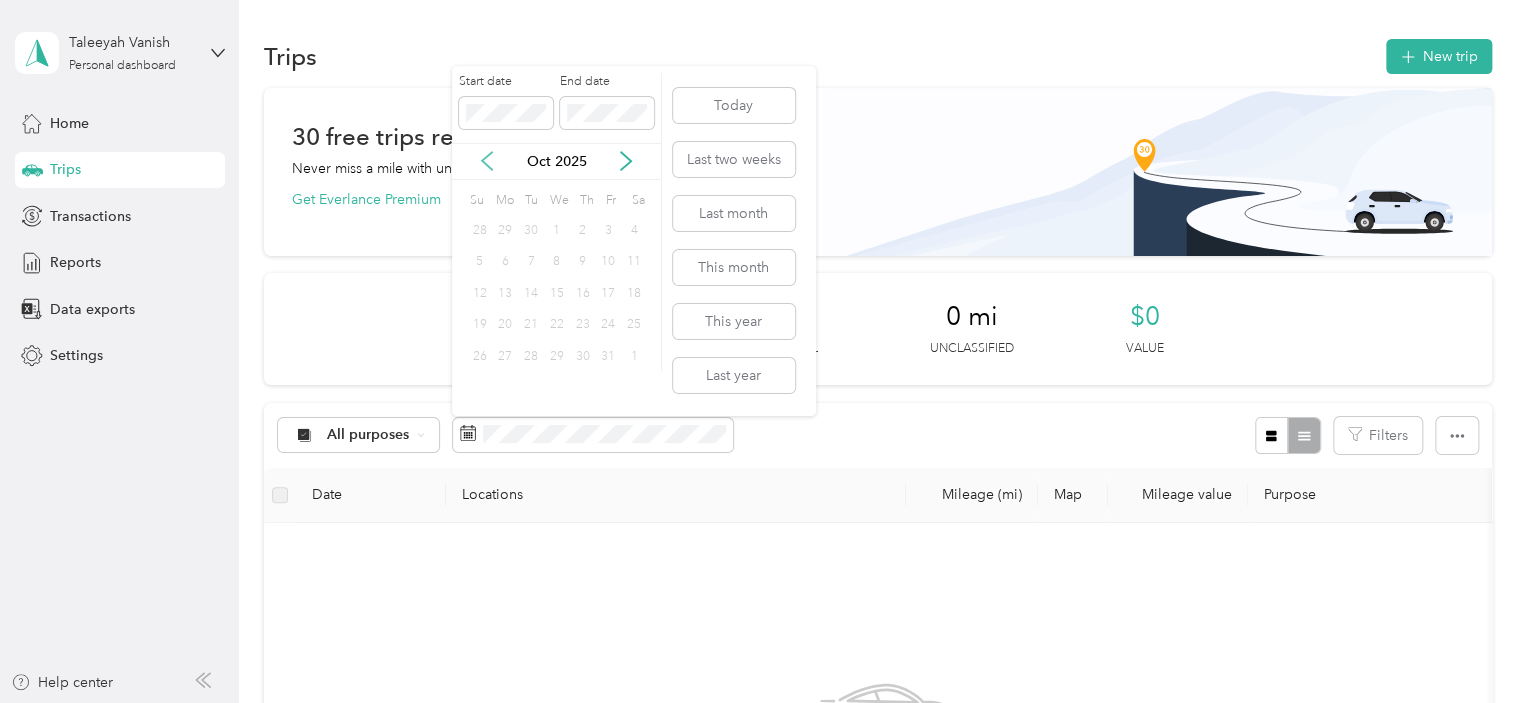 click 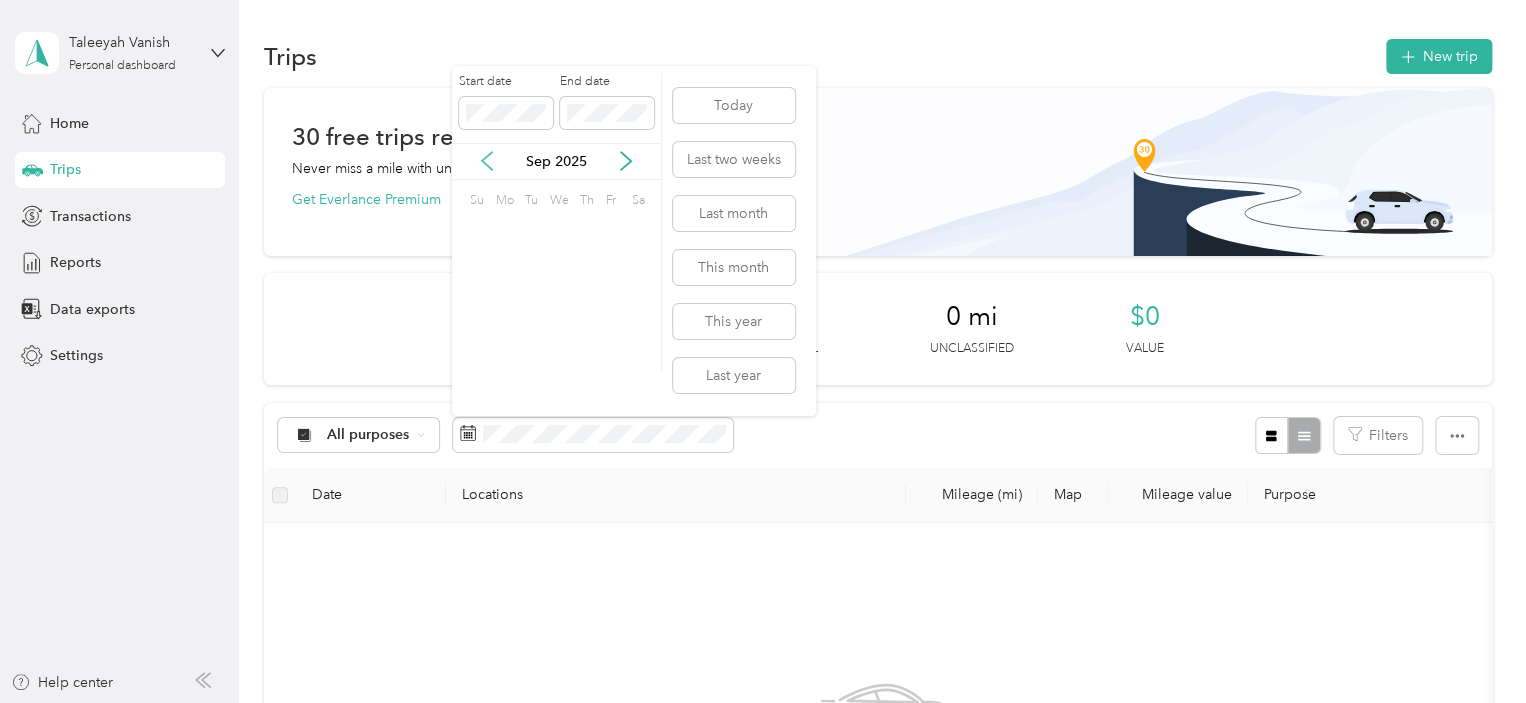 click 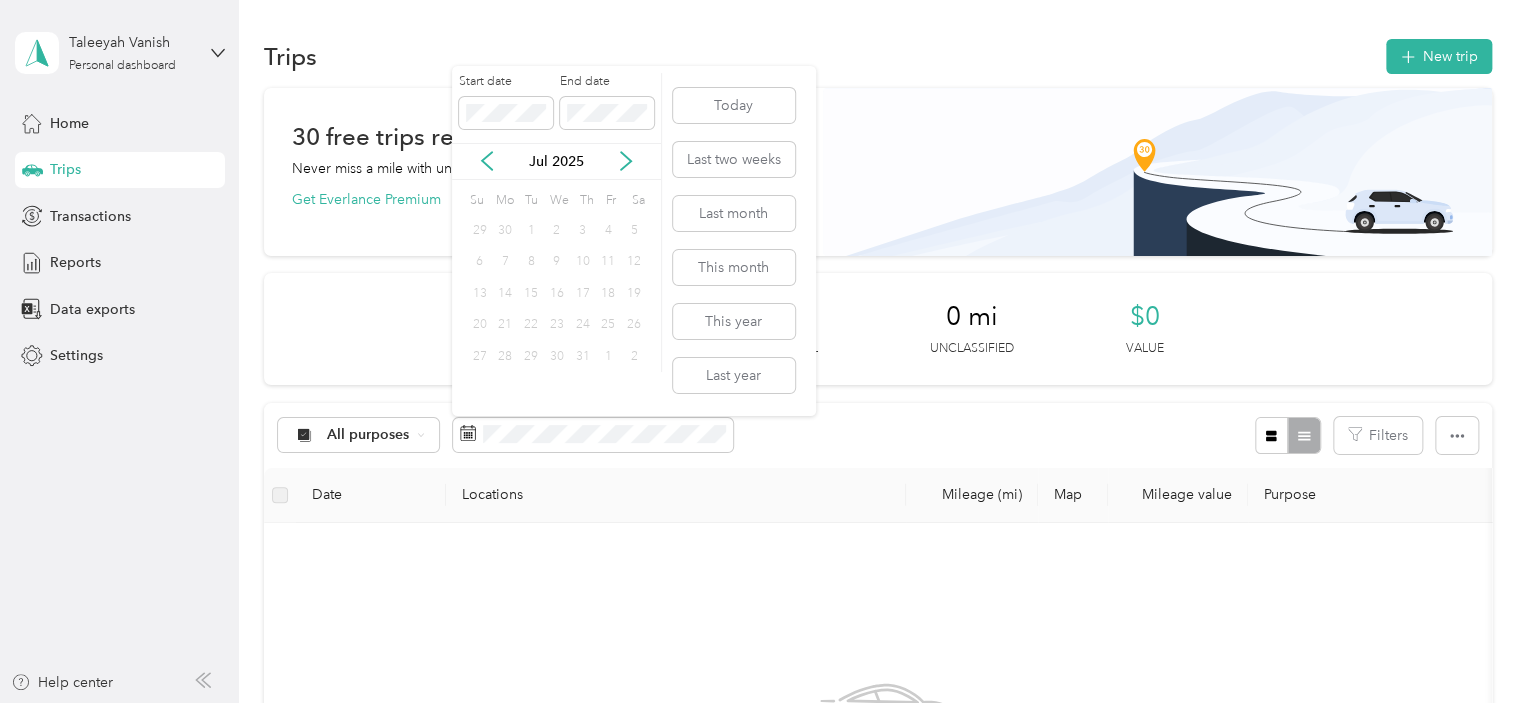 click on "Jul 2025" at bounding box center (556, 161) 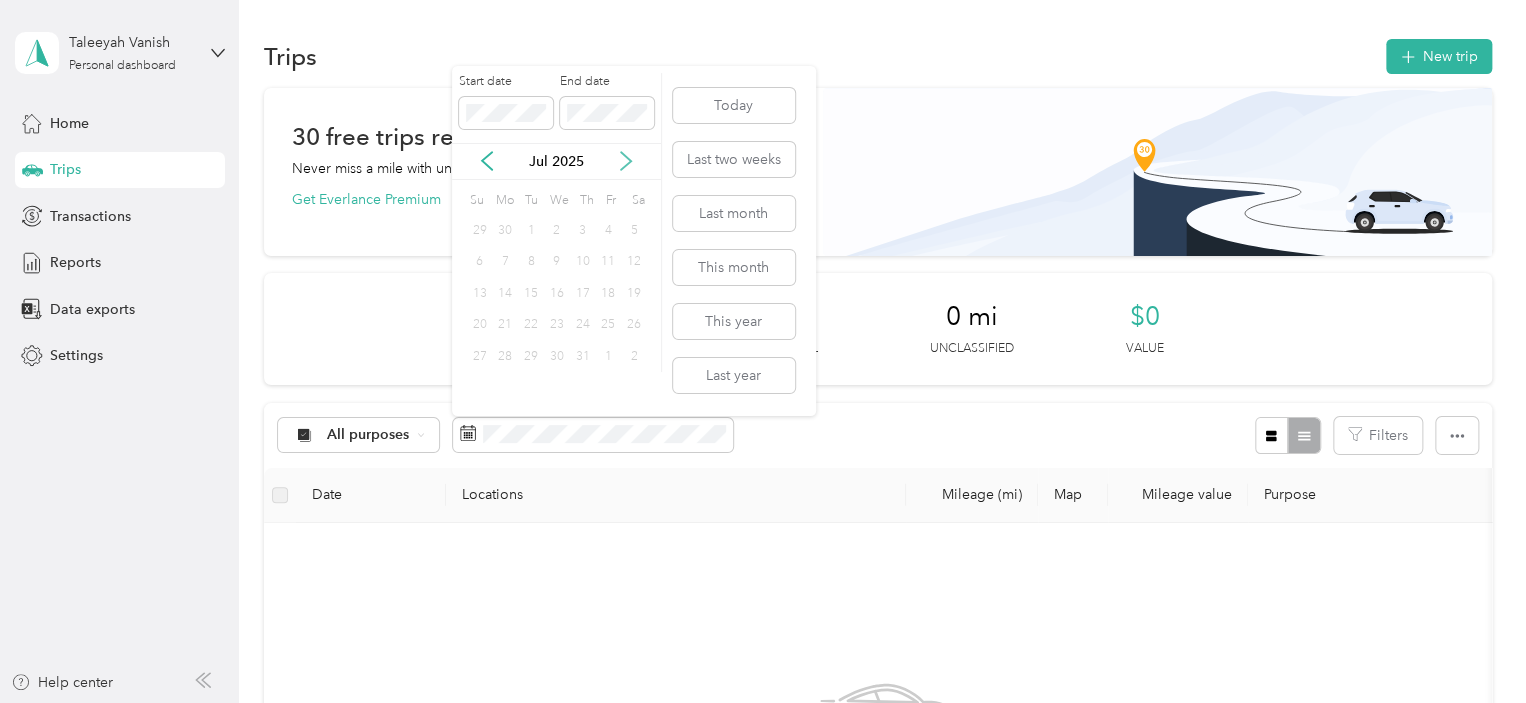 click 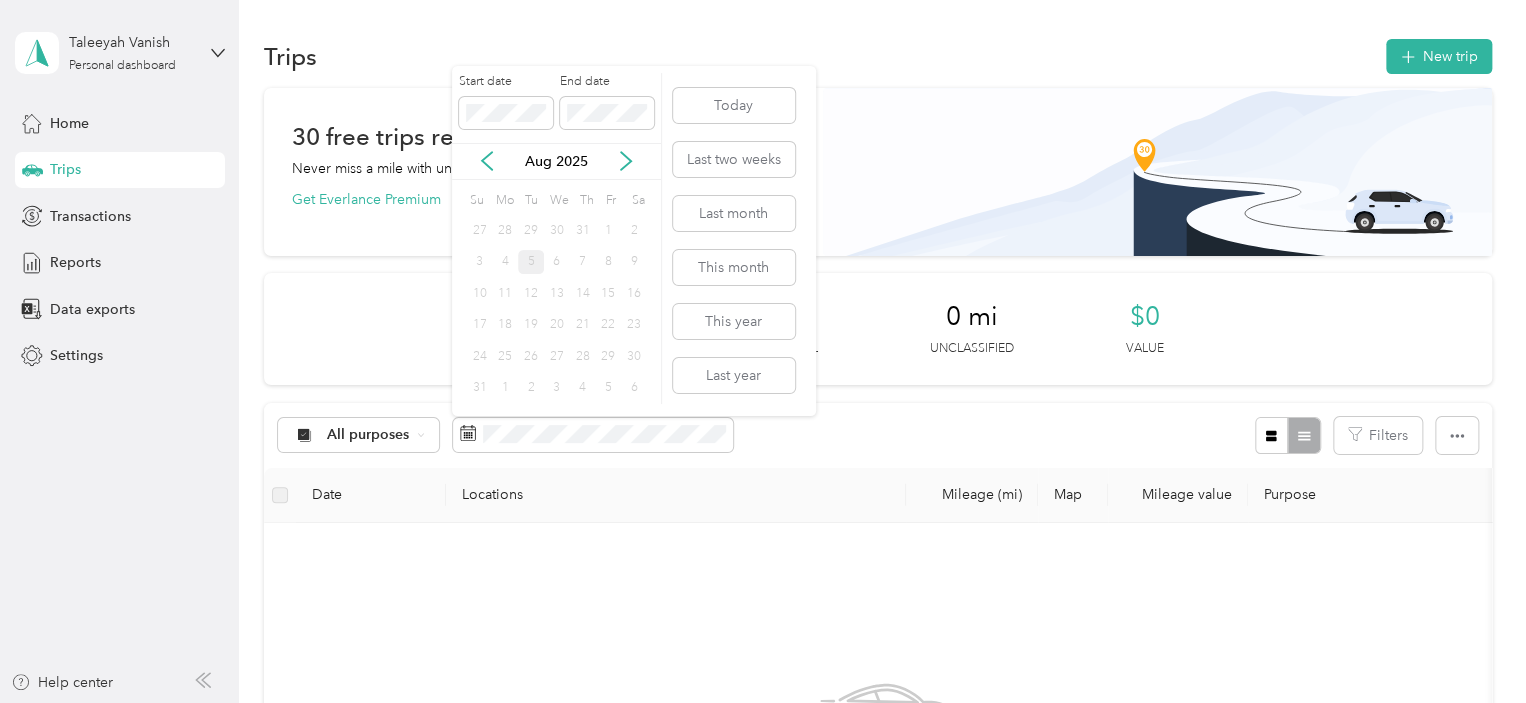 click on "1" at bounding box center (608, 230) 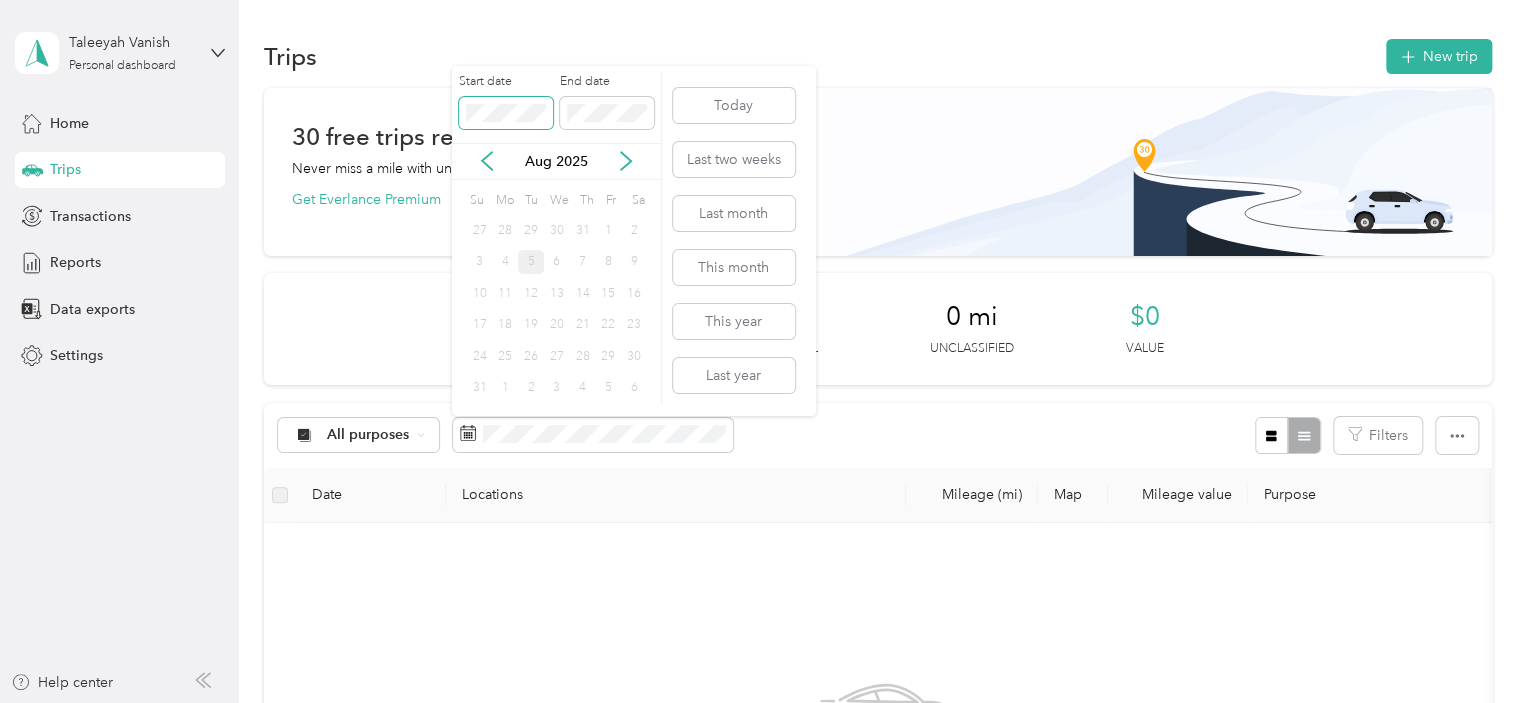 click at bounding box center (506, 113) 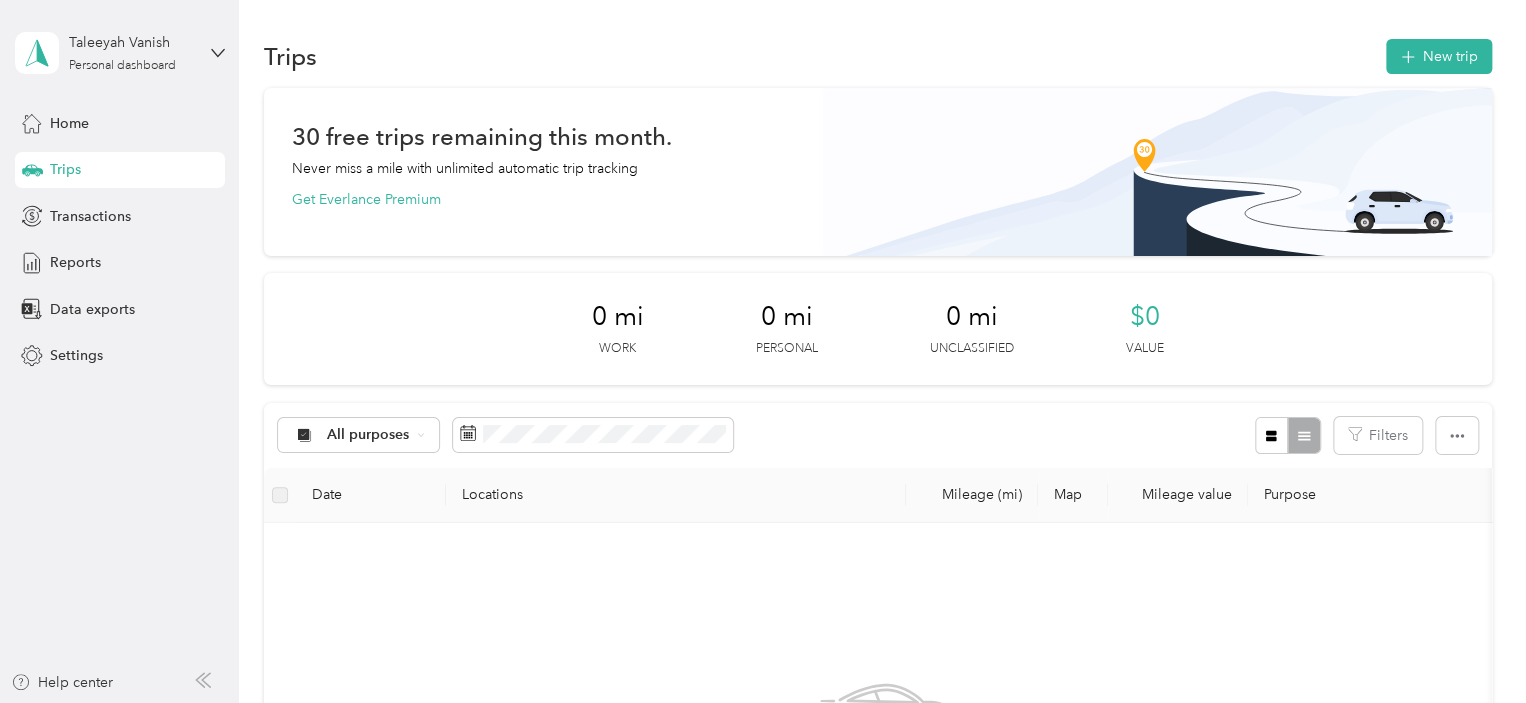 click on "Locations" at bounding box center (676, 495) 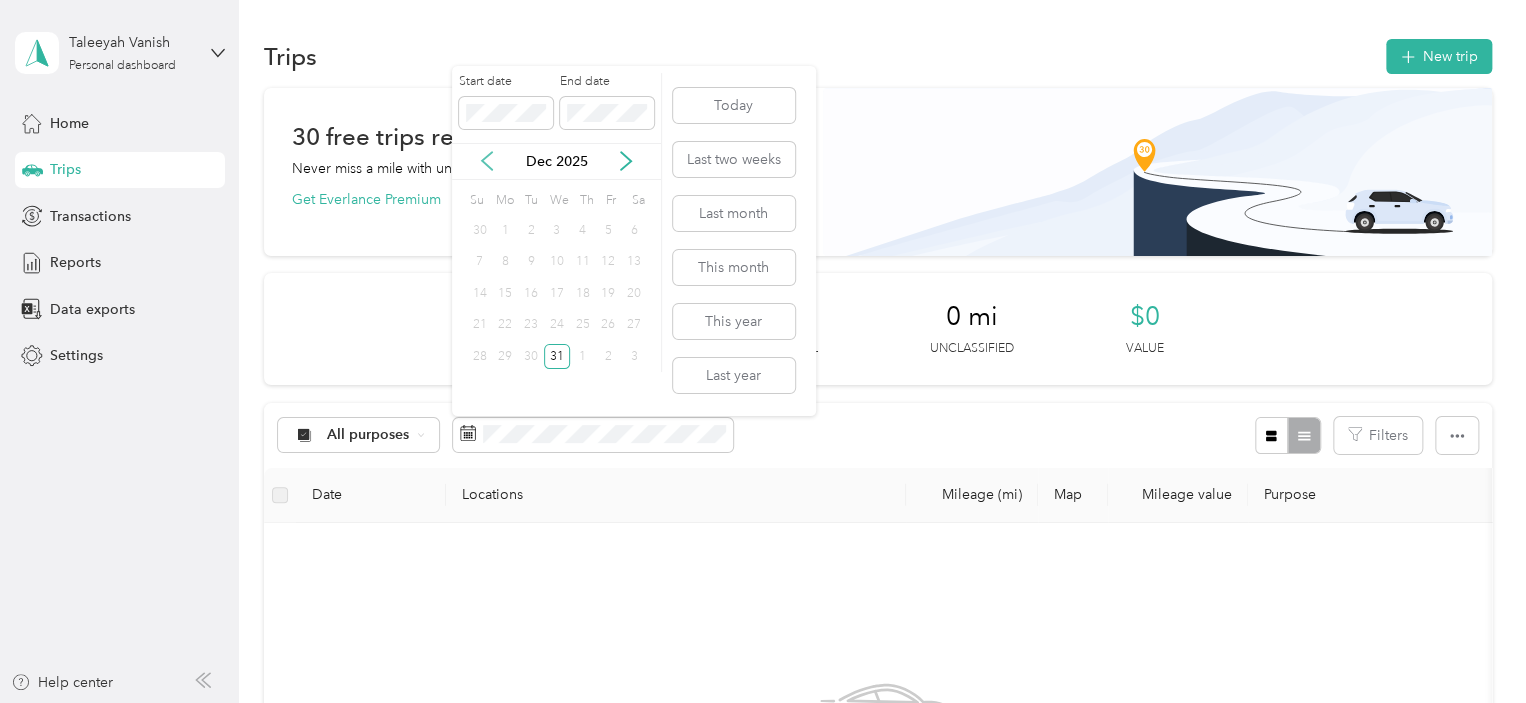 click 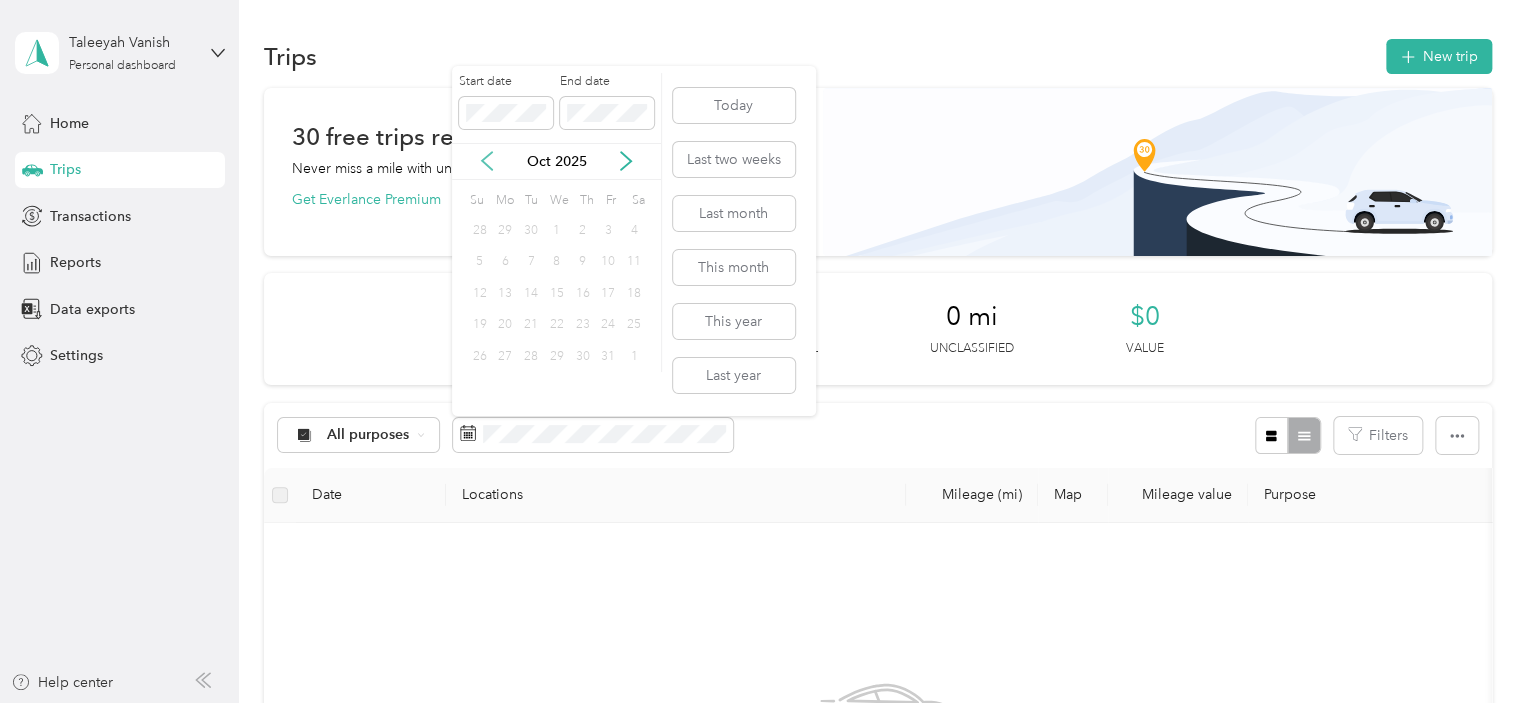 click 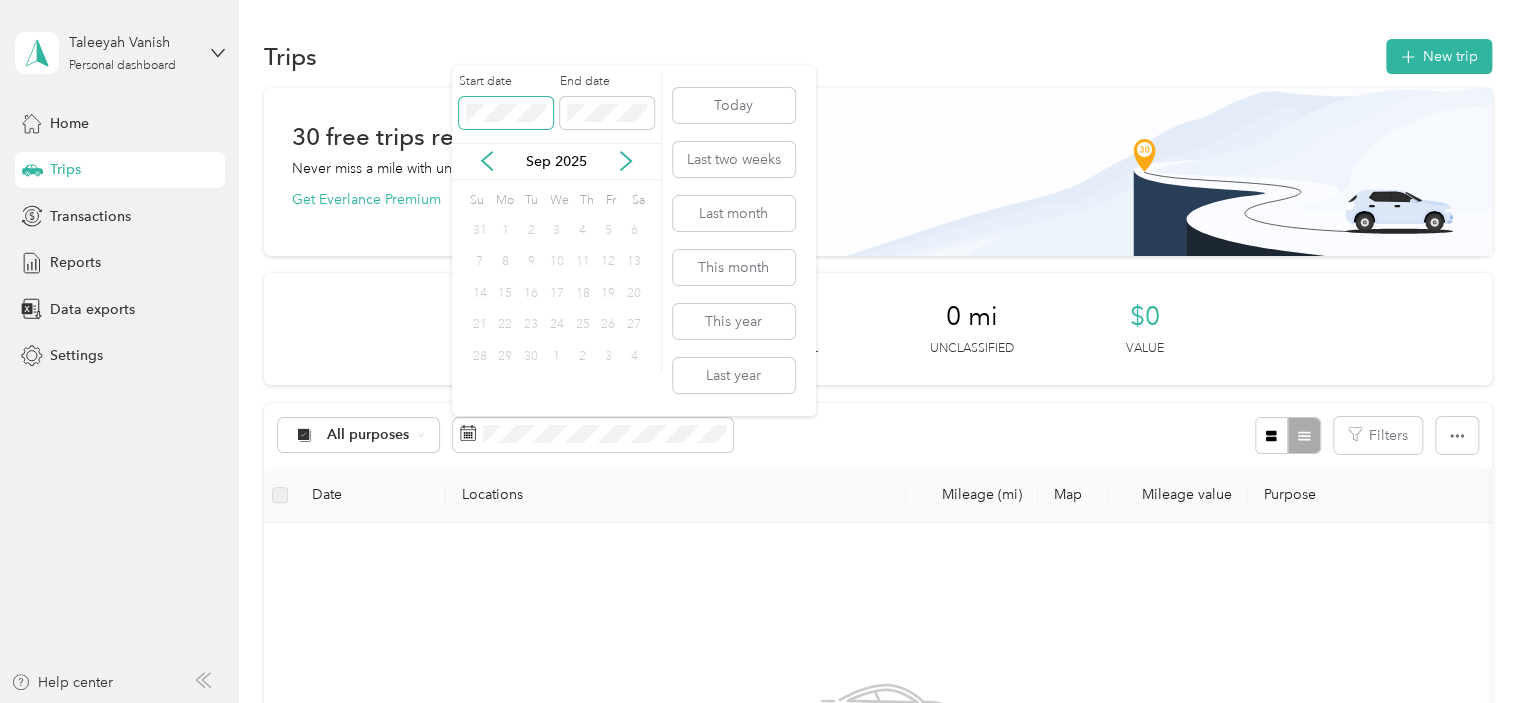 click on "Taleeyah Vanish Personal dashboard Home Trips Transactions Reports Data exports Settings   Help center Trips New trip 30 free trips remaining this month. Never miss a mile with unlimited automatic trip tracking Get Everlance Premium 0   mi Work 0   mi Personal 0   mi Unclassified $0 Value All purposes Filters Date Locations Mileage (mi) Map Mileage value Purpose Track Method Report                     No trips match this filter. Clear filters Start date   End date   Sep [YEAR] Su Mo Tu We Th Fr Sa 31 1 2 3 4 5 6 7 8 9 10 11 12 13 14 15 16 17 18 19 20 21 22 23 24 25 26 27 28 29 30 1 2 3 4 5 6" at bounding box center (758, 351) 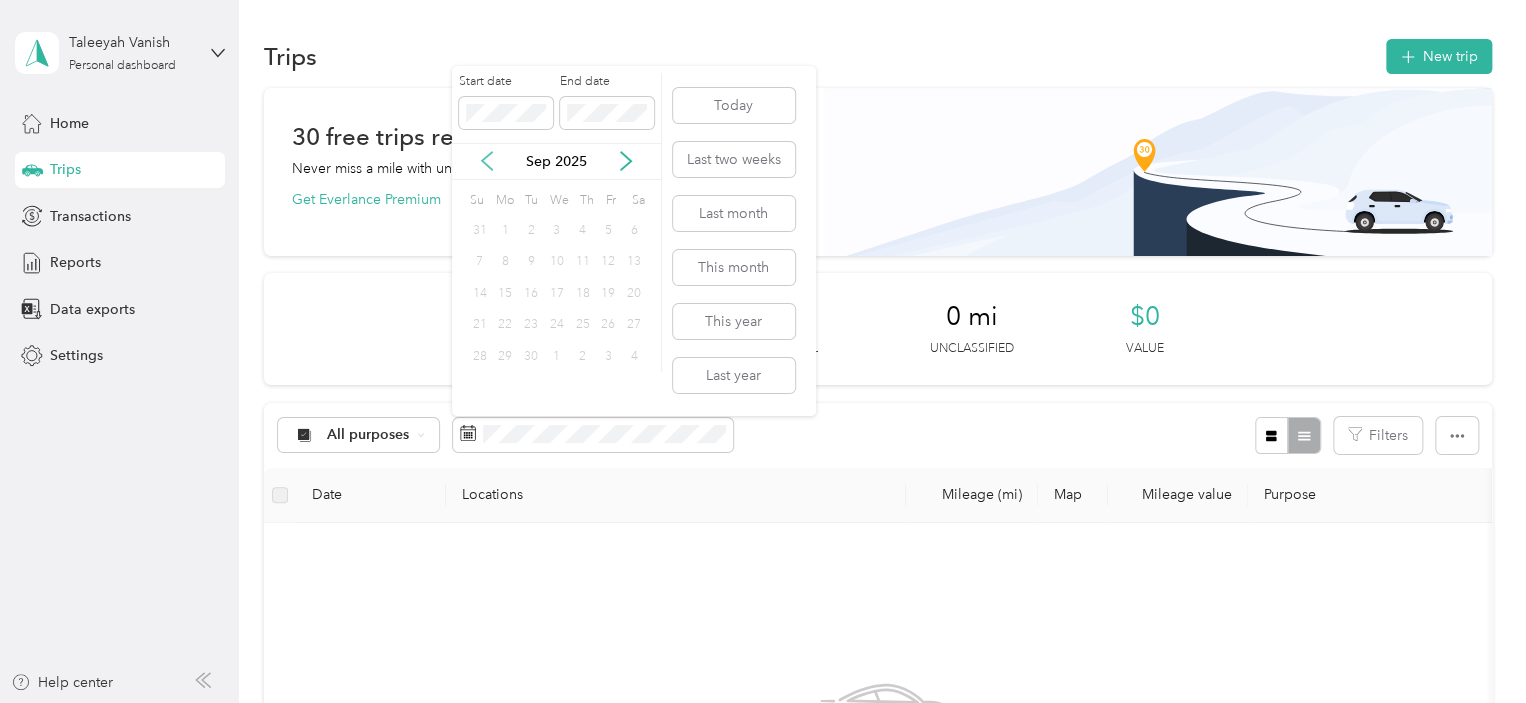 click 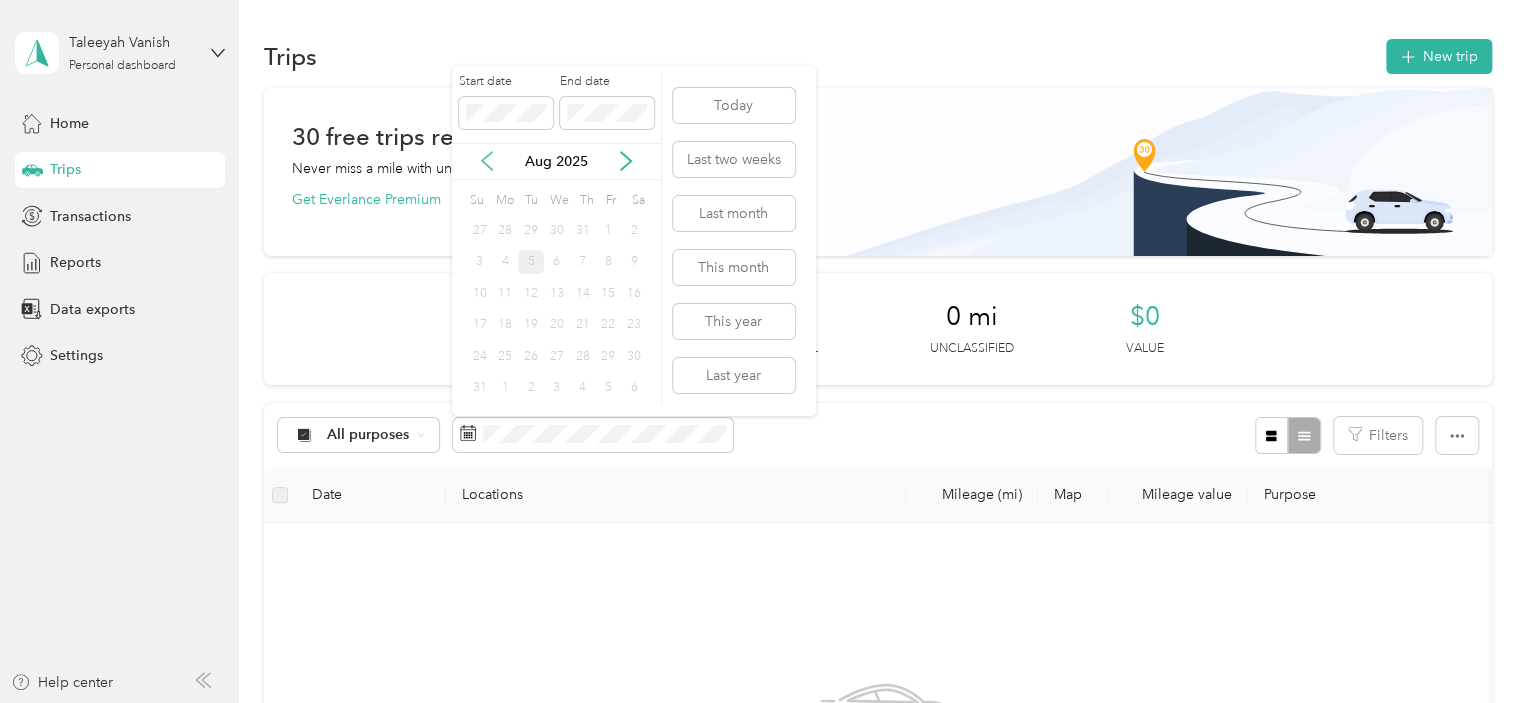 click 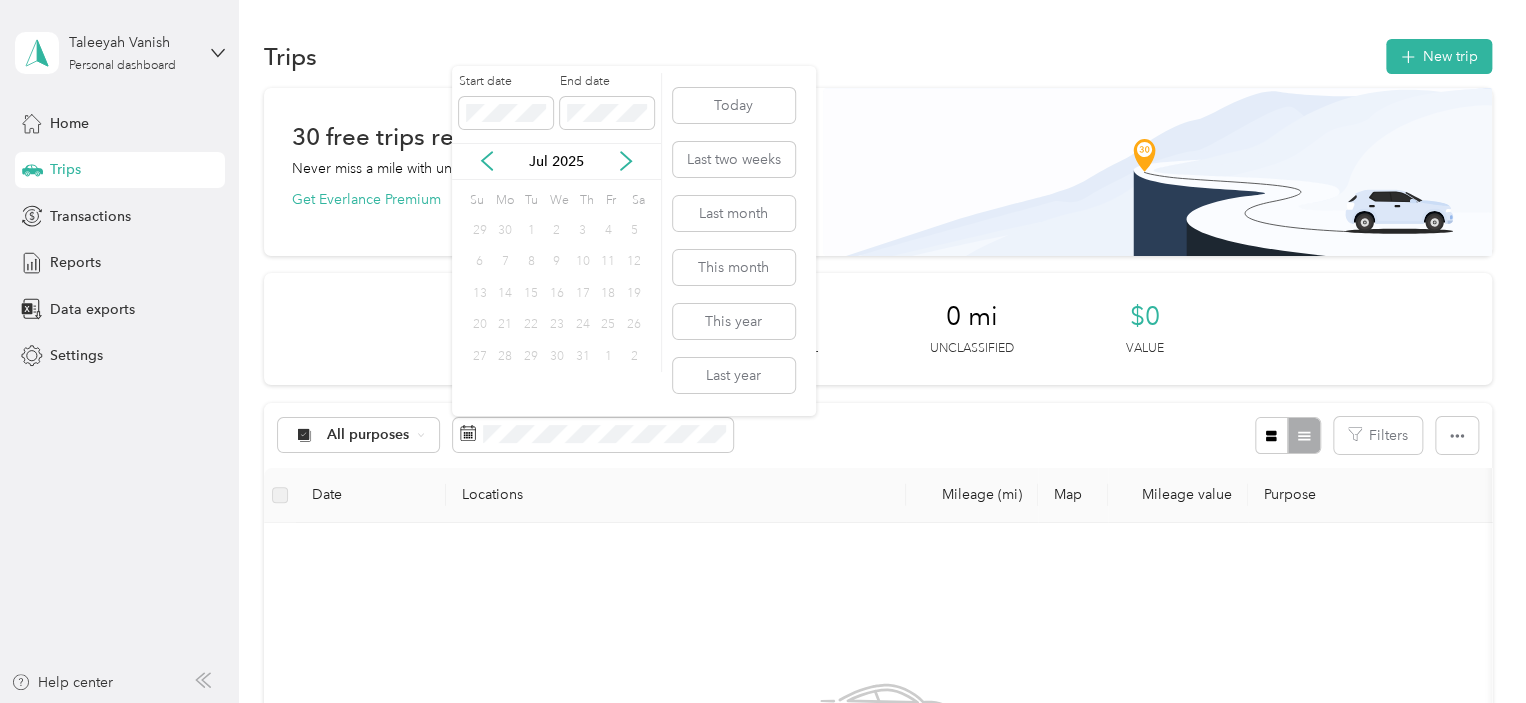 click on "Jul 2025" at bounding box center (556, 161) 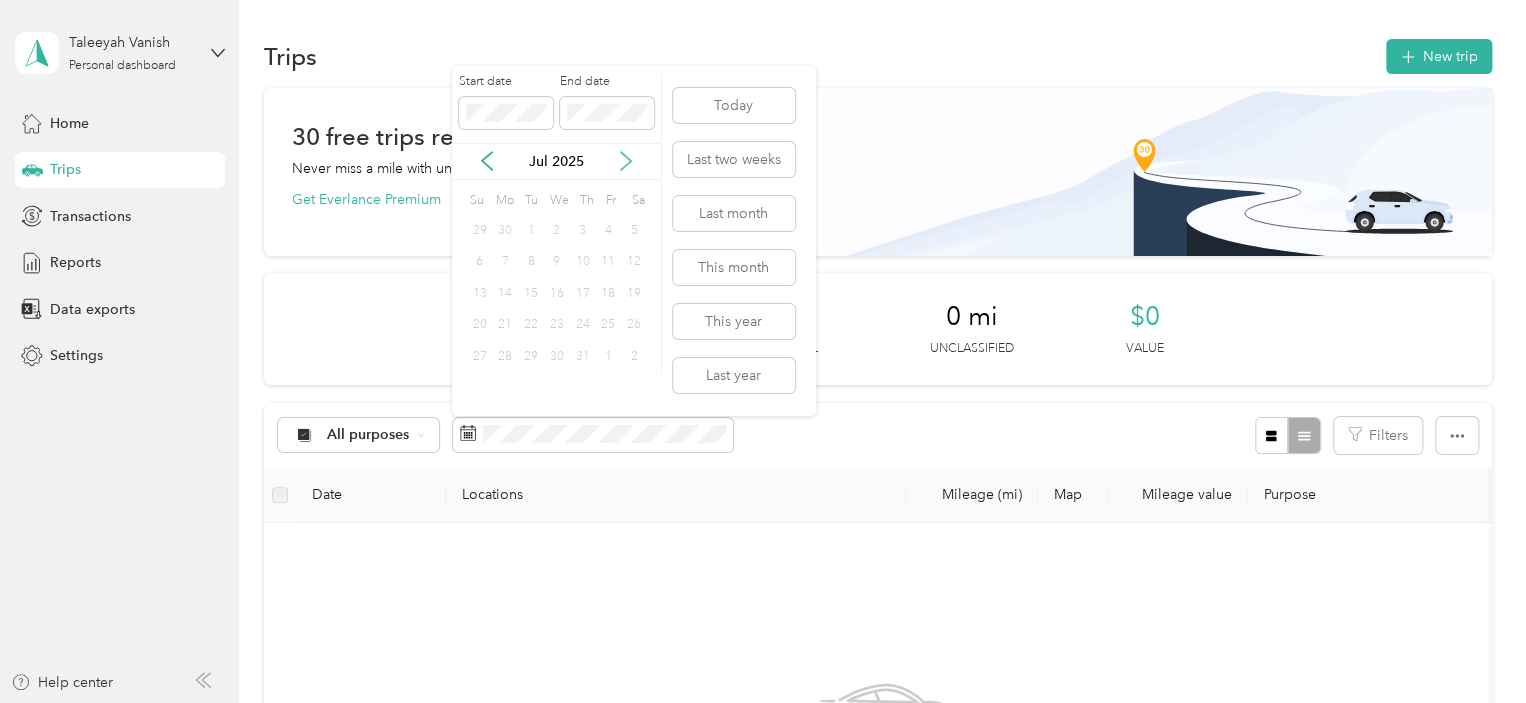 click 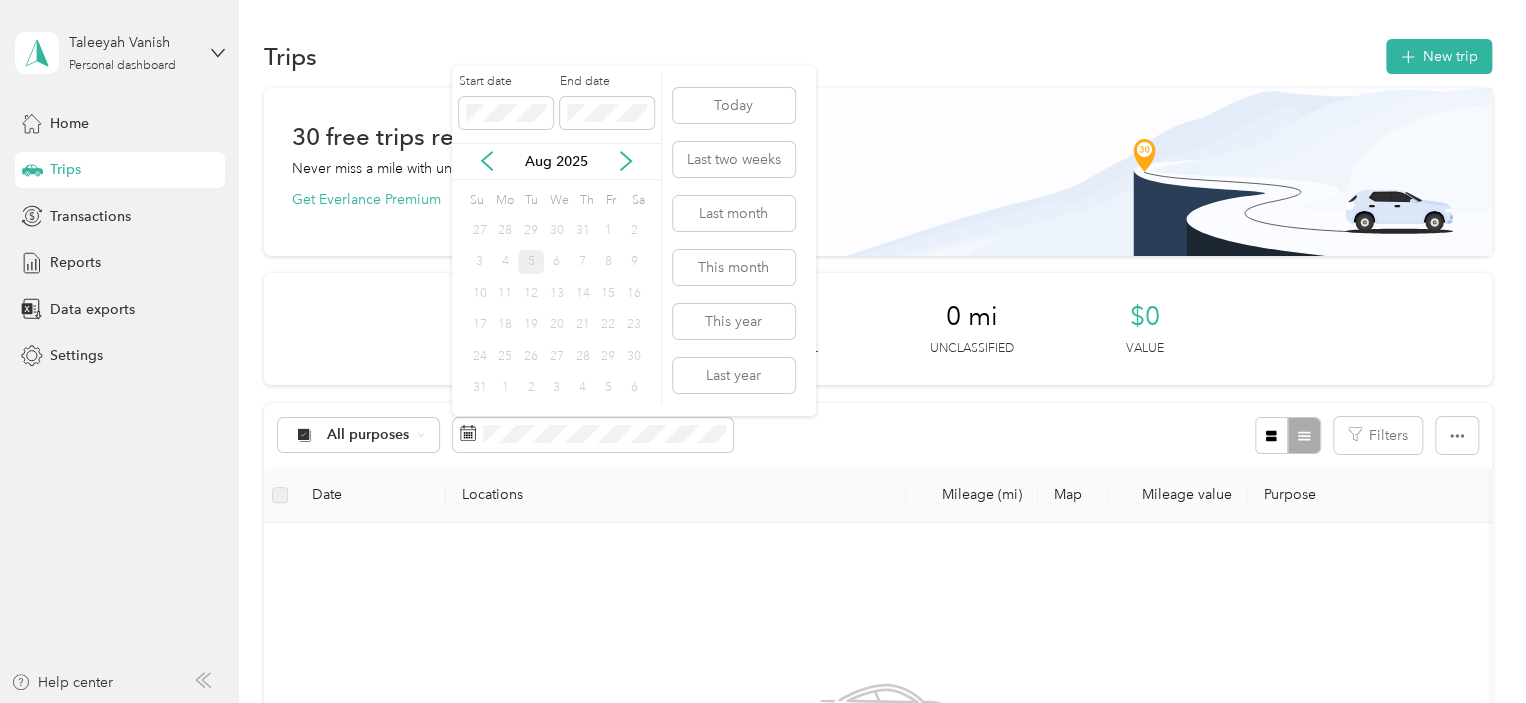 click on "31" at bounding box center [583, 230] 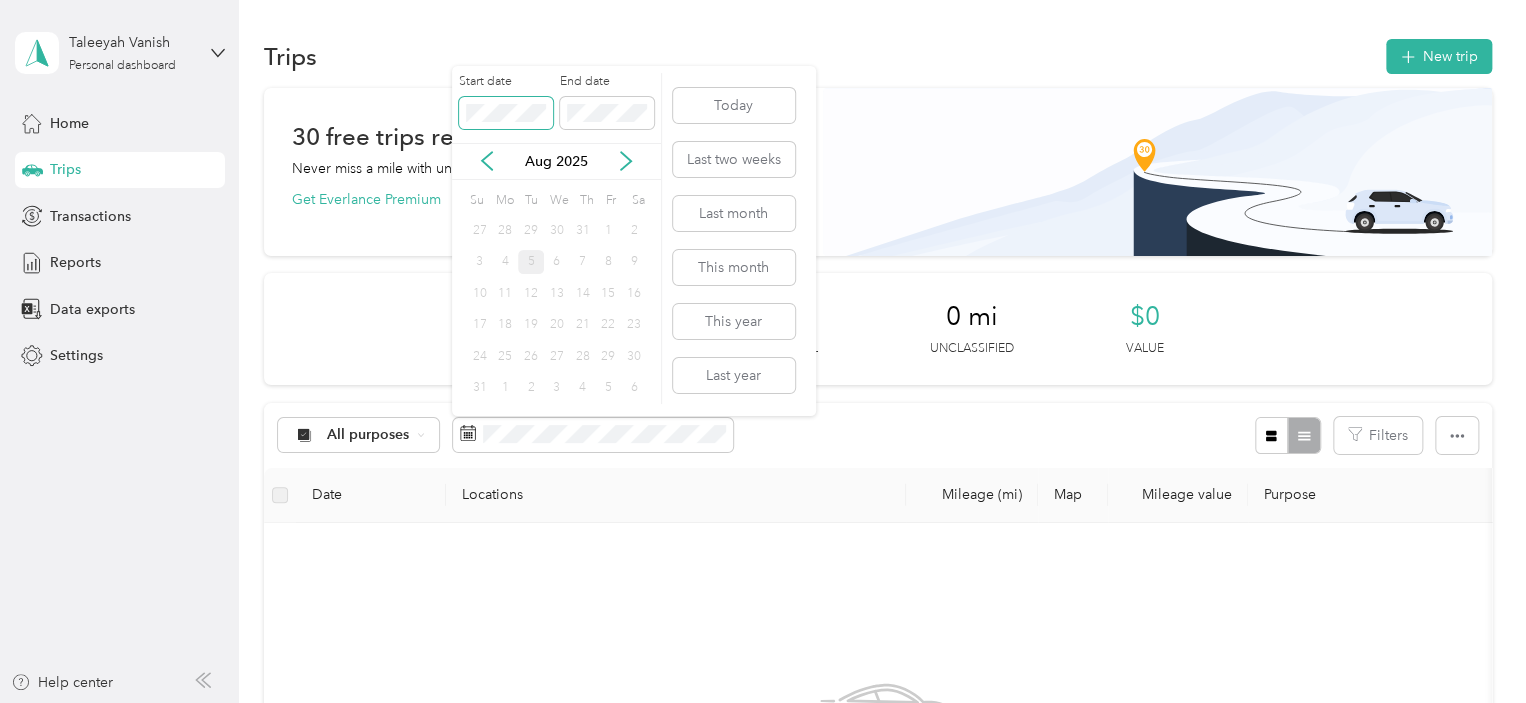 click at bounding box center (506, 113) 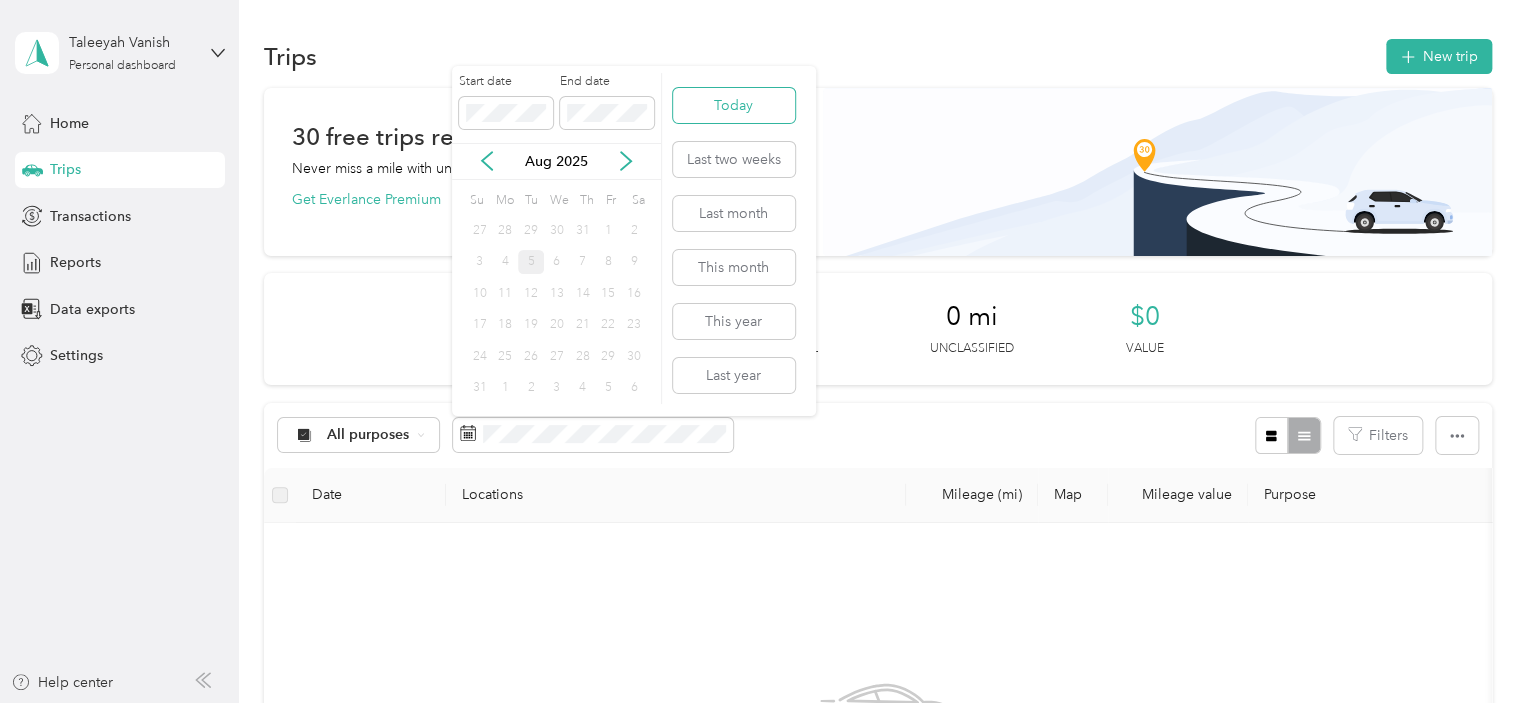 click on "Today" at bounding box center (734, 105) 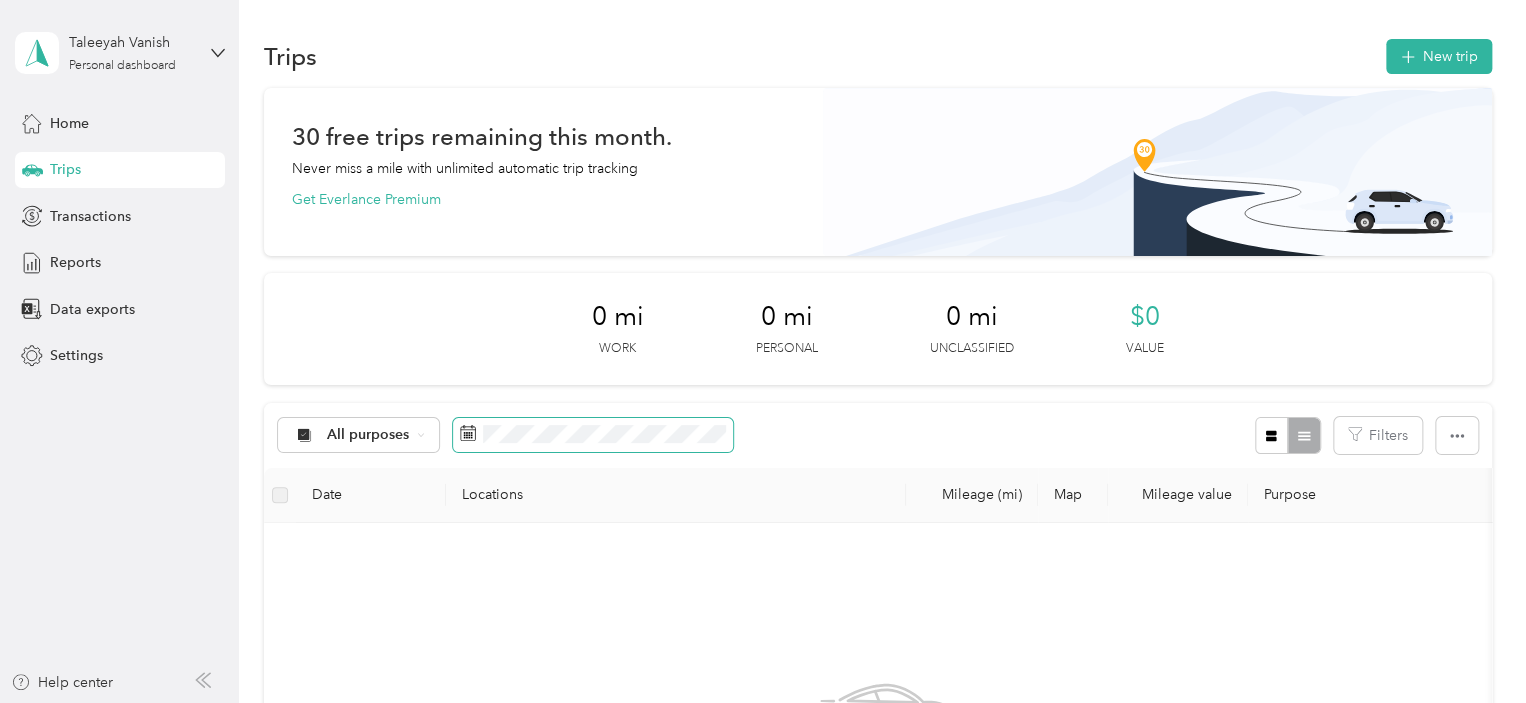 click at bounding box center [593, 435] 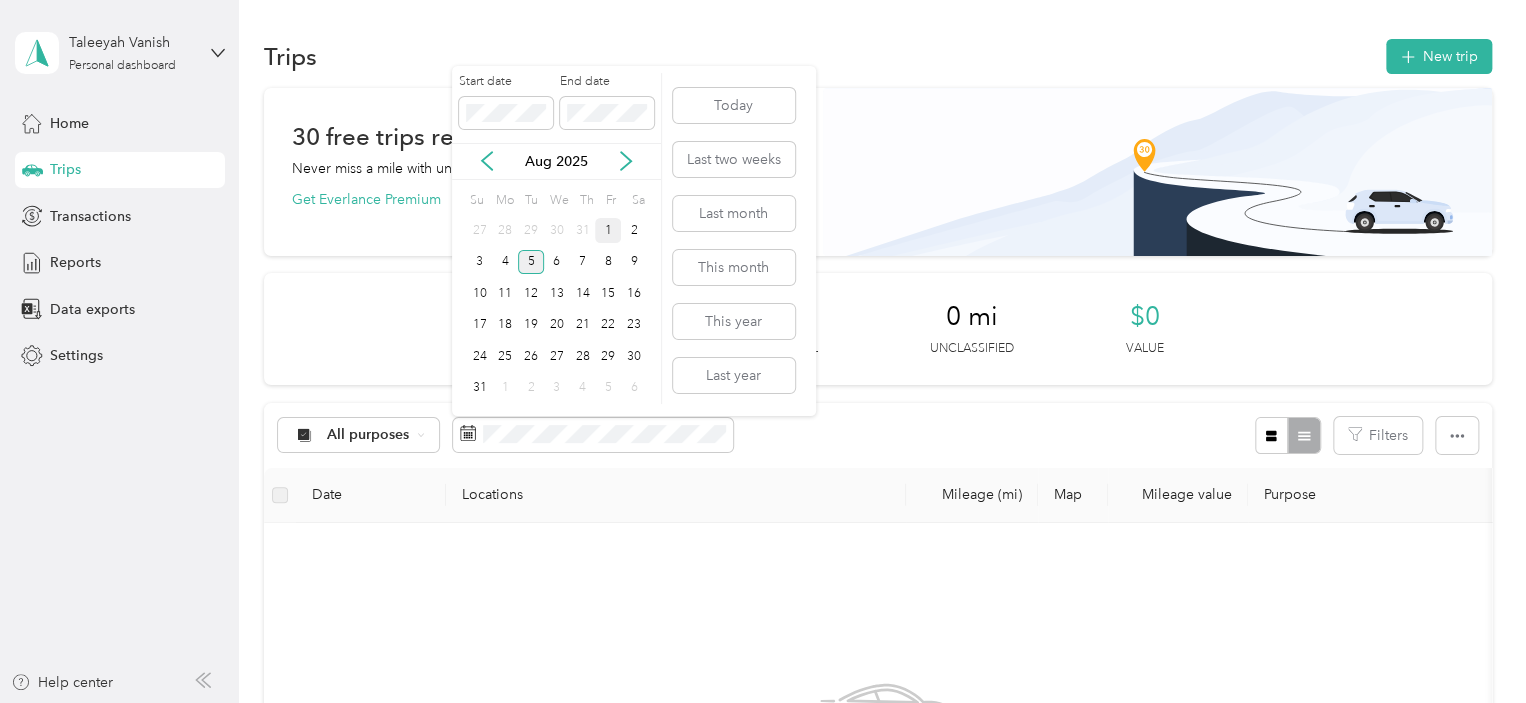 click on "1" at bounding box center [608, 230] 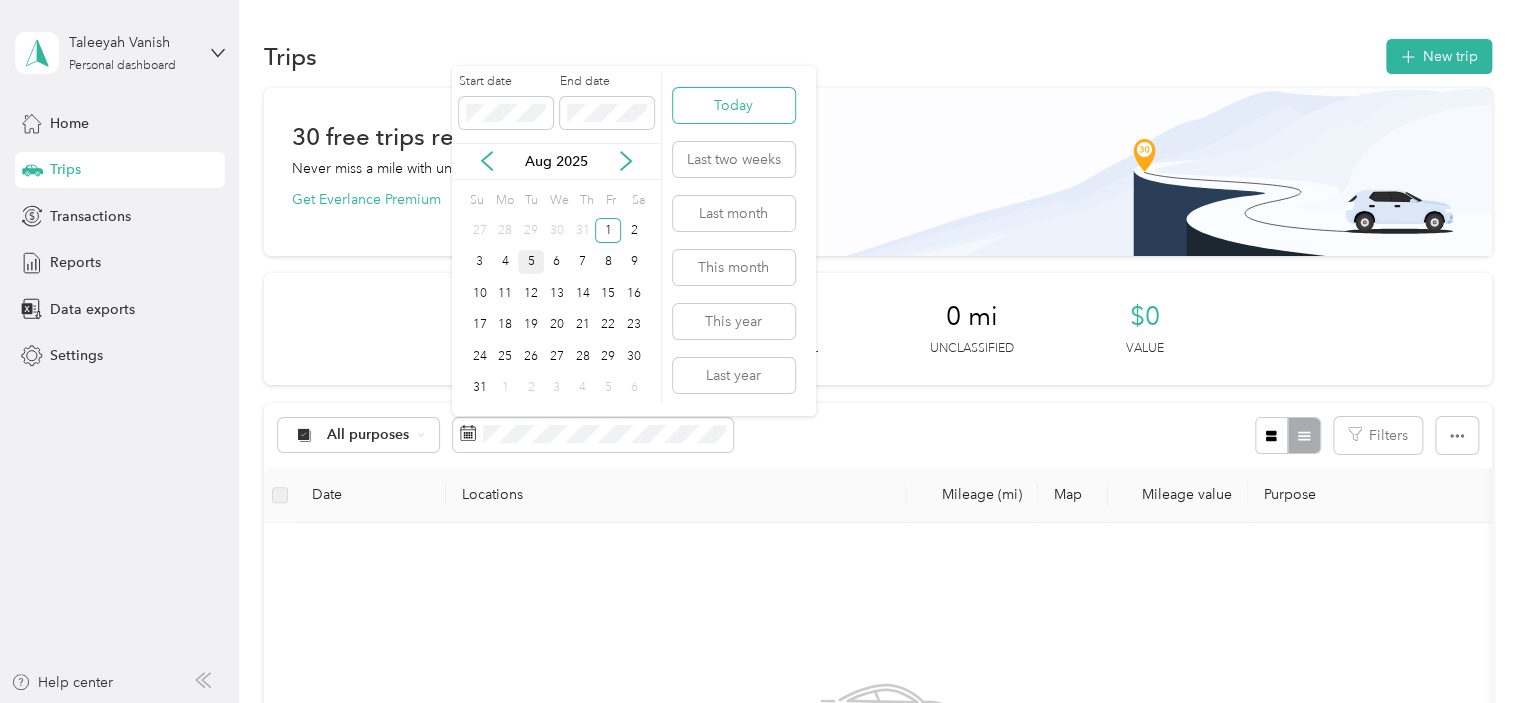 click on "Today" at bounding box center (734, 105) 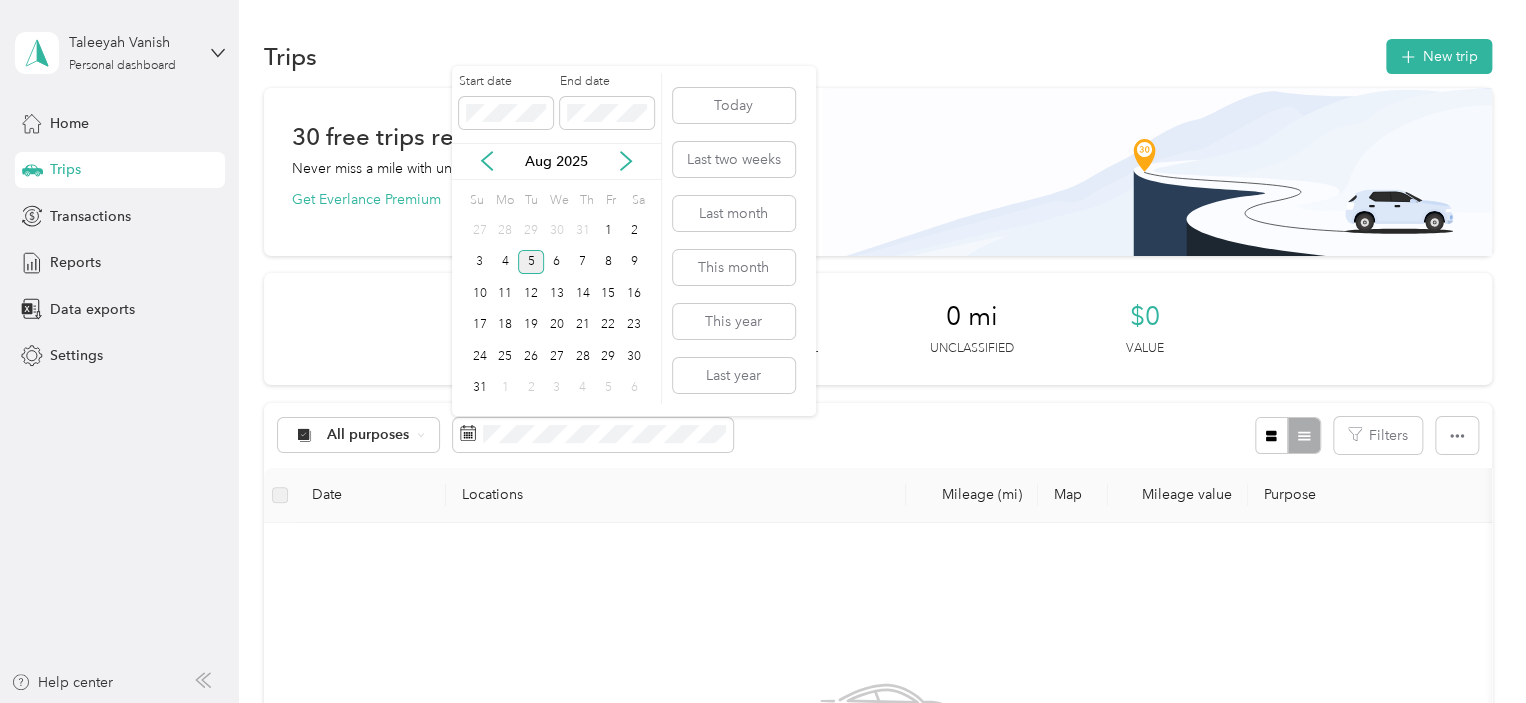 click on "Aug 2025" at bounding box center (556, 161) 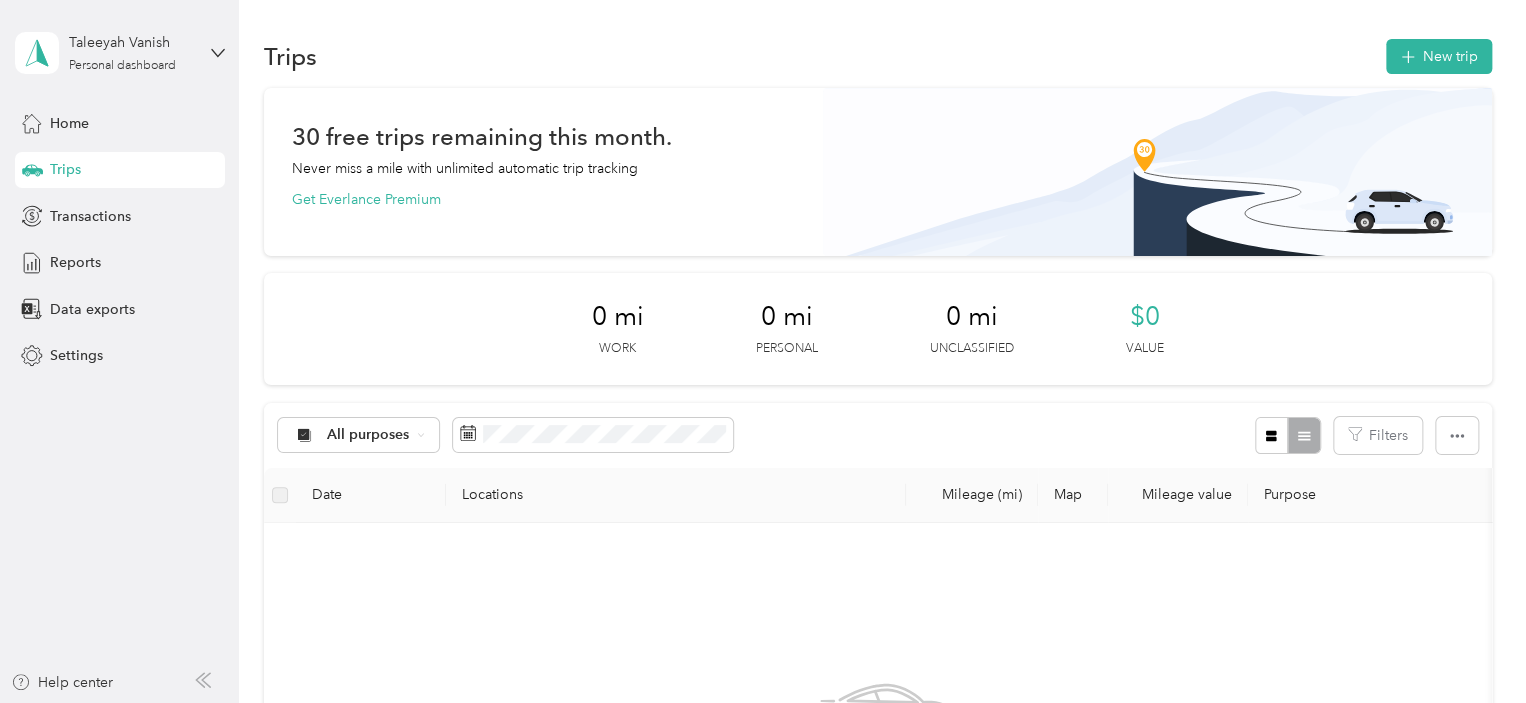 click on "All purposes Filters" at bounding box center (878, 435) 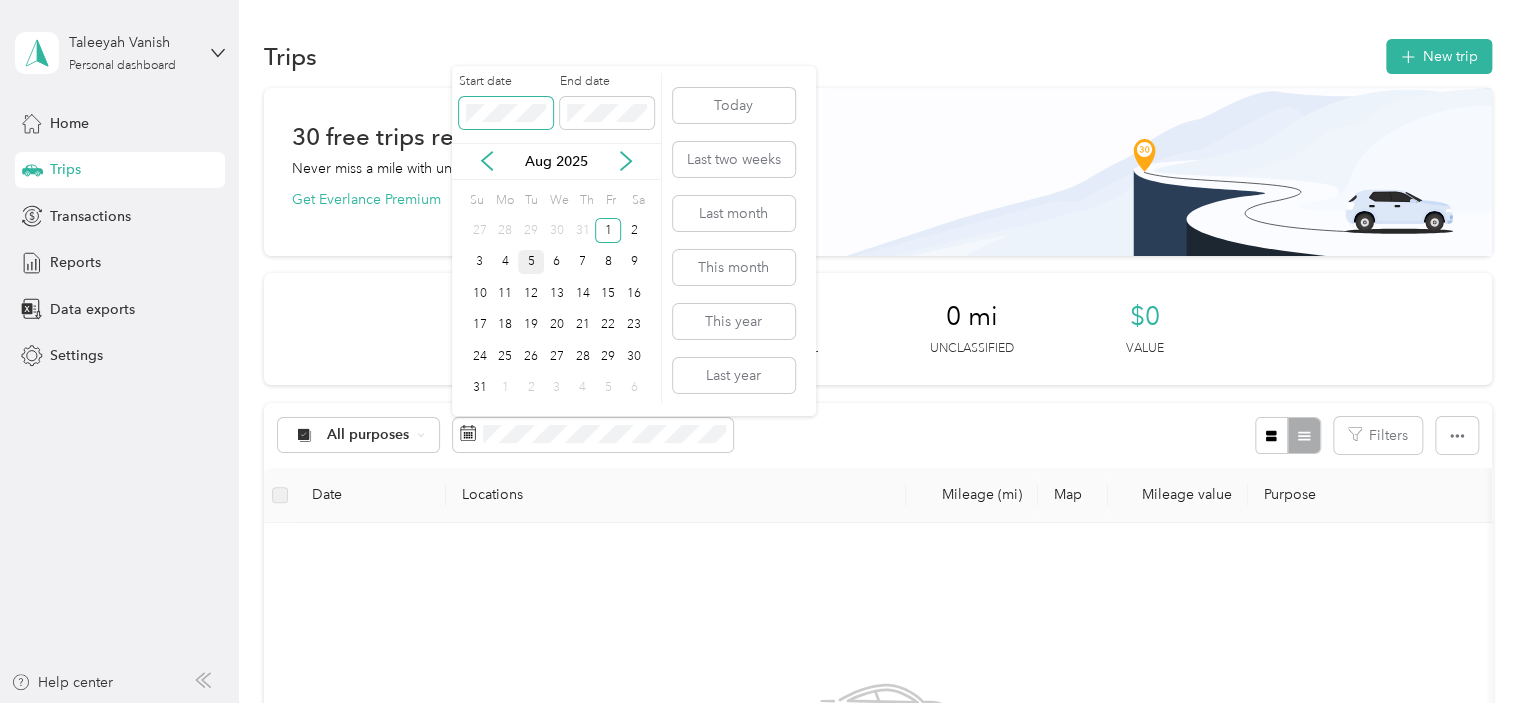click at bounding box center (506, 113) 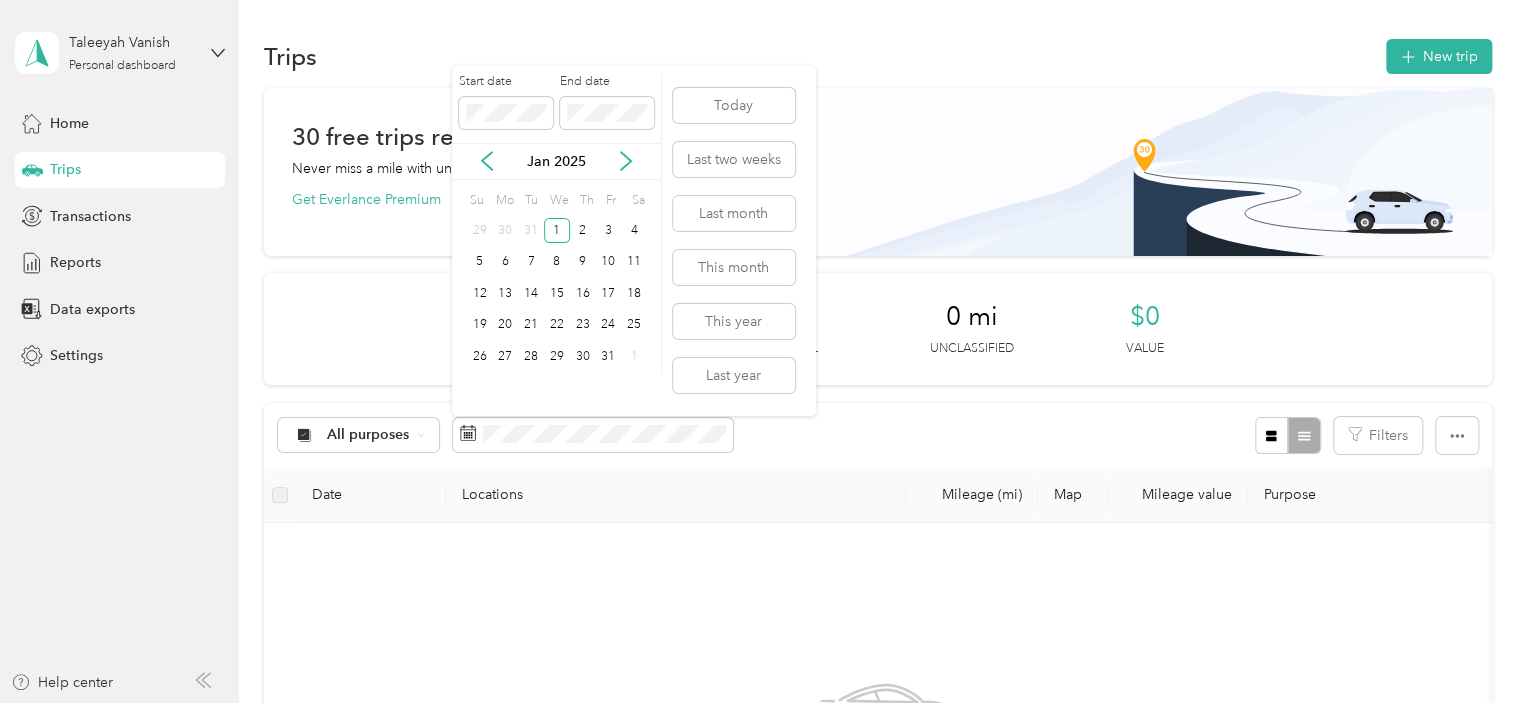 click on "Start date   End date" at bounding box center (556, 108) 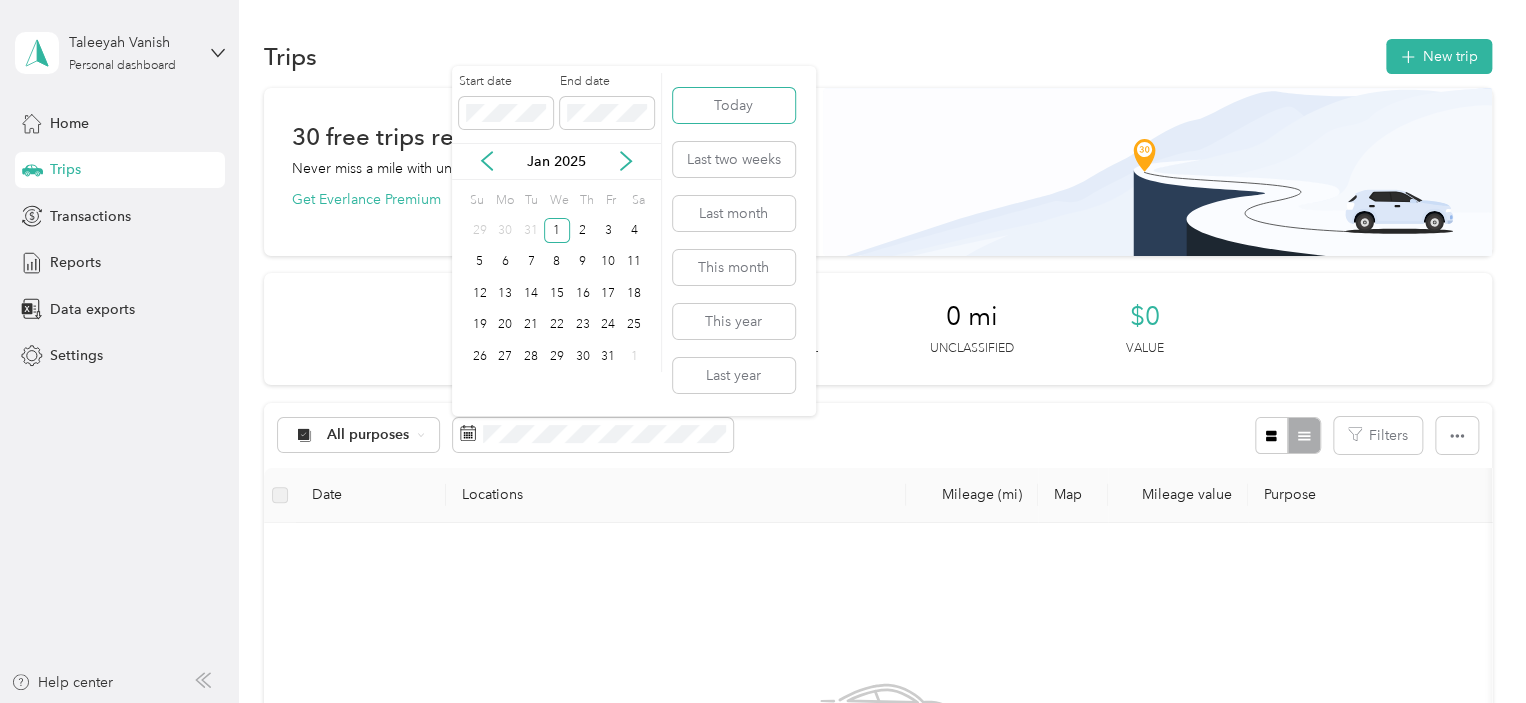 type 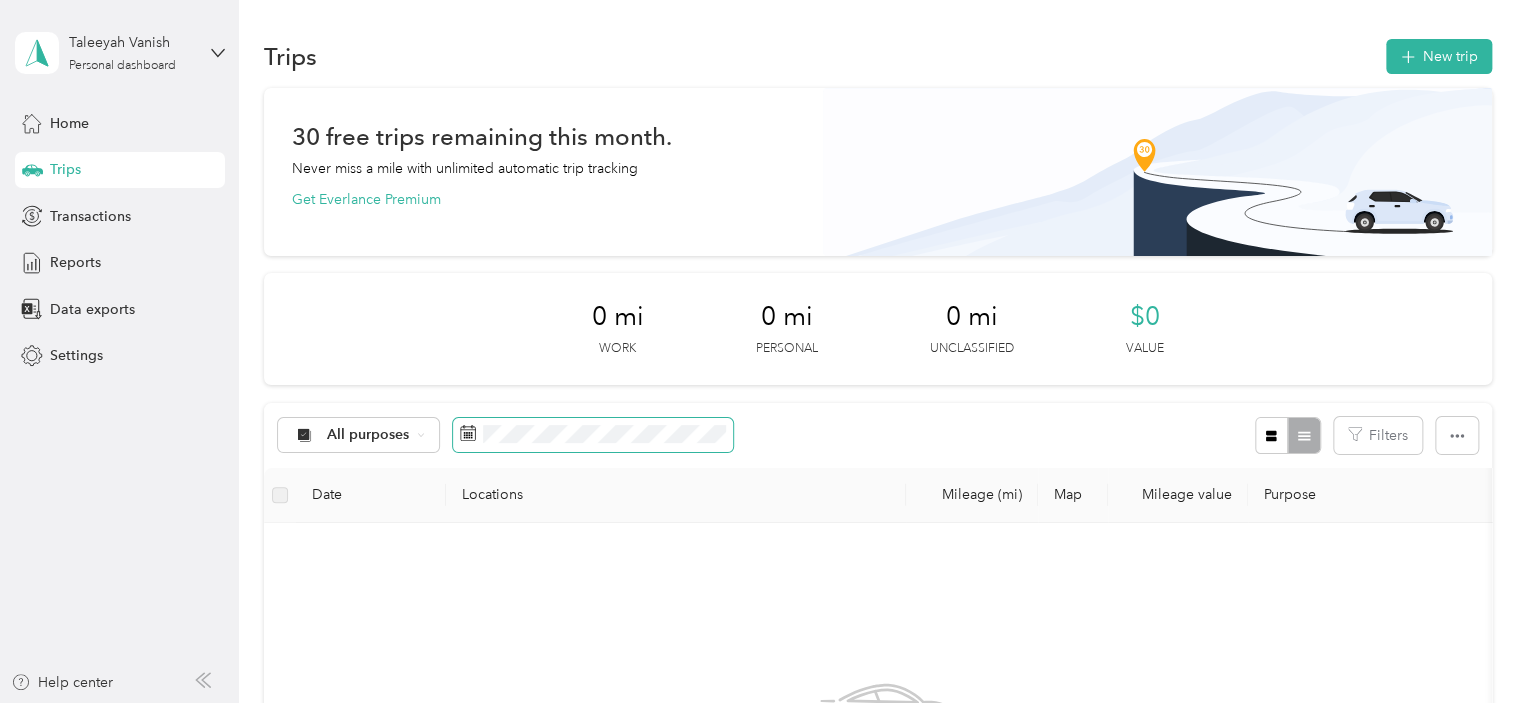 click at bounding box center [593, 435] 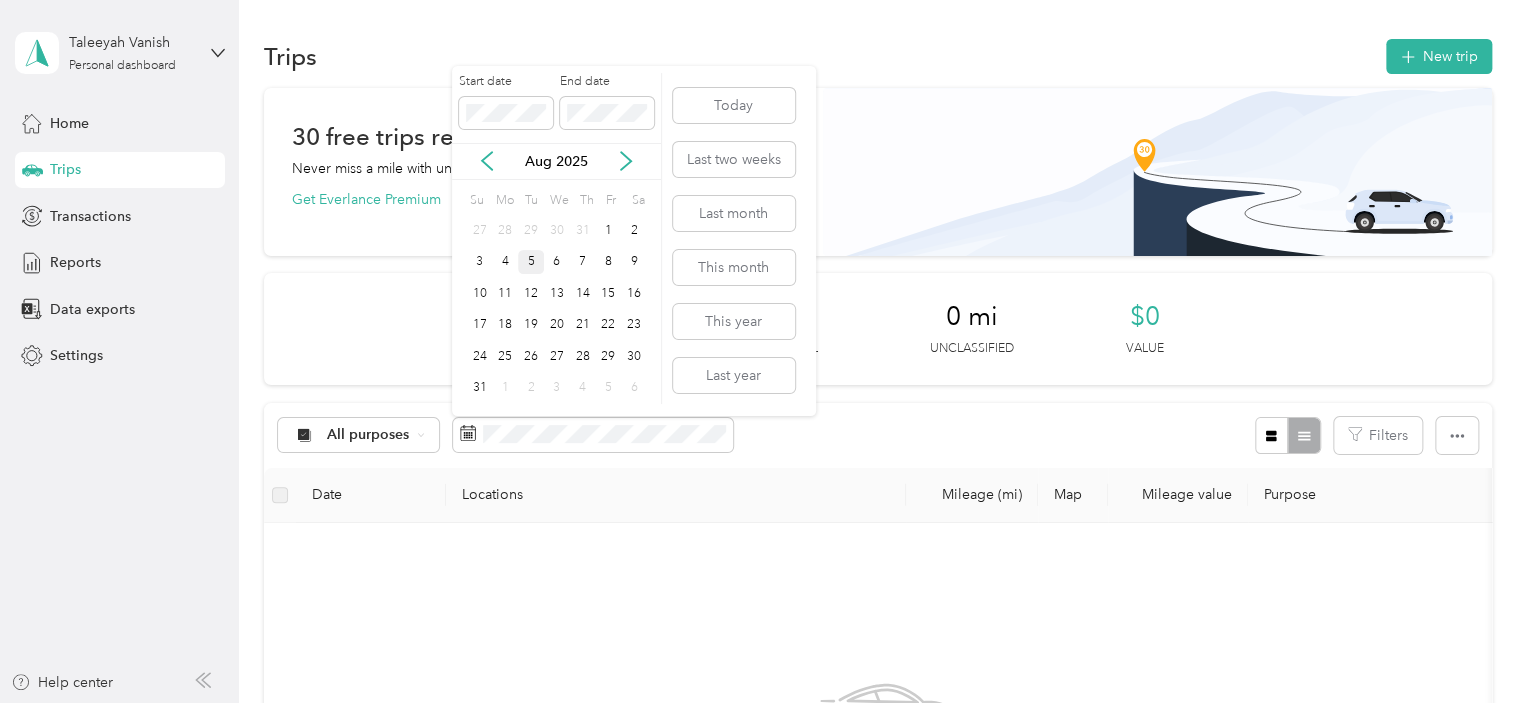click at bounding box center [607, 113] 